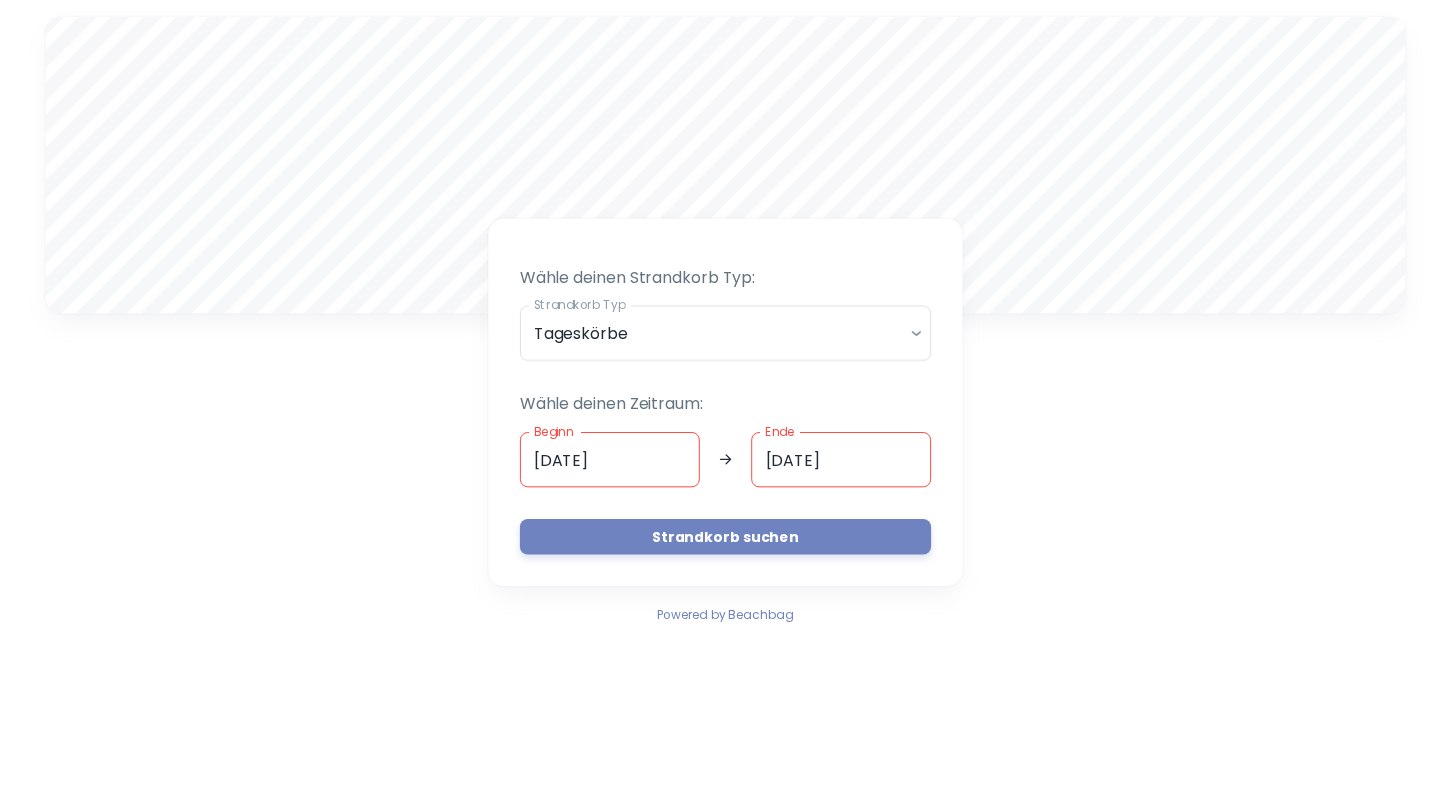 scroll, scrollTop: 0, scrollLeft: 0, axis: both 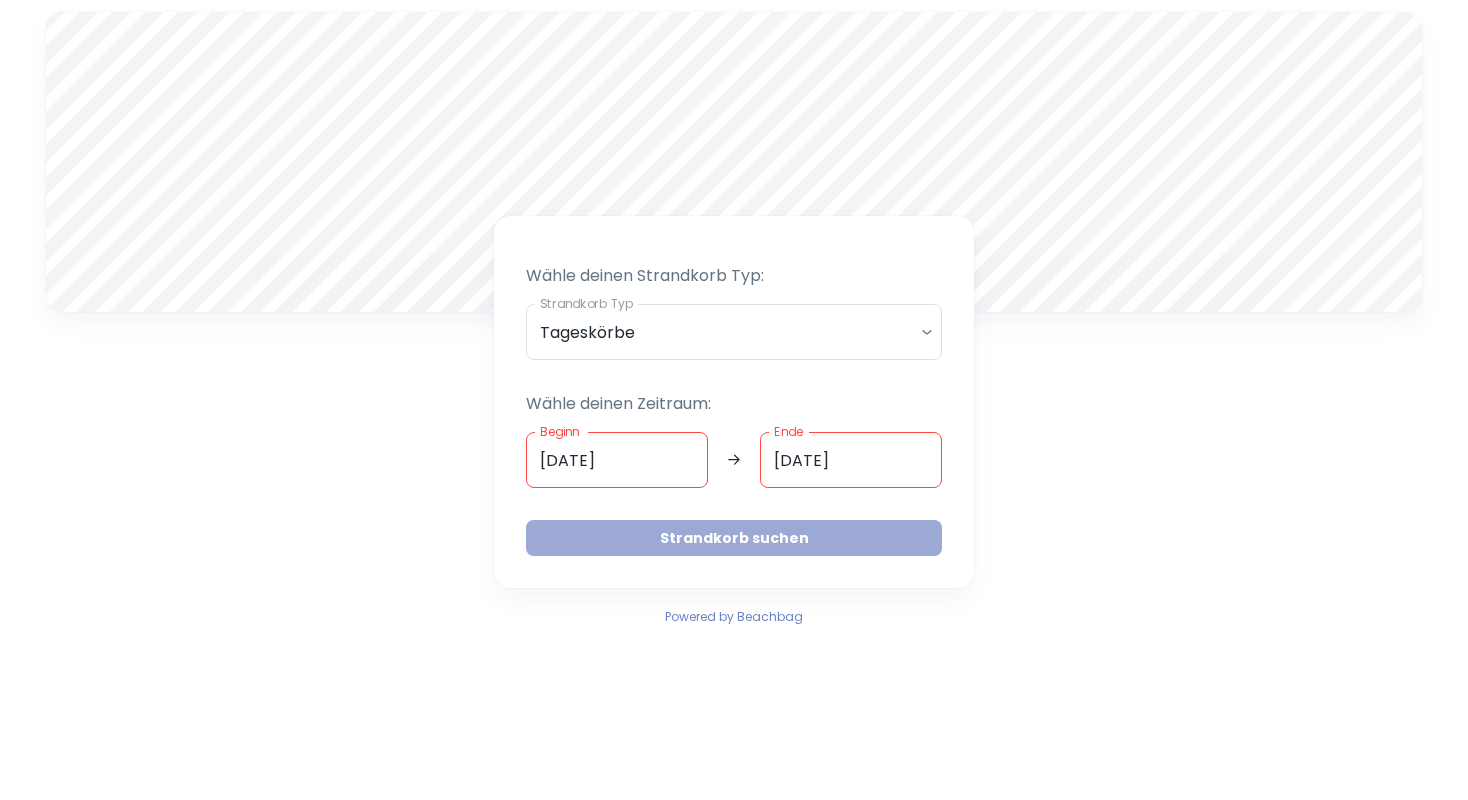 click on "Strandkorb suchen" at bounding box center [734, 538] 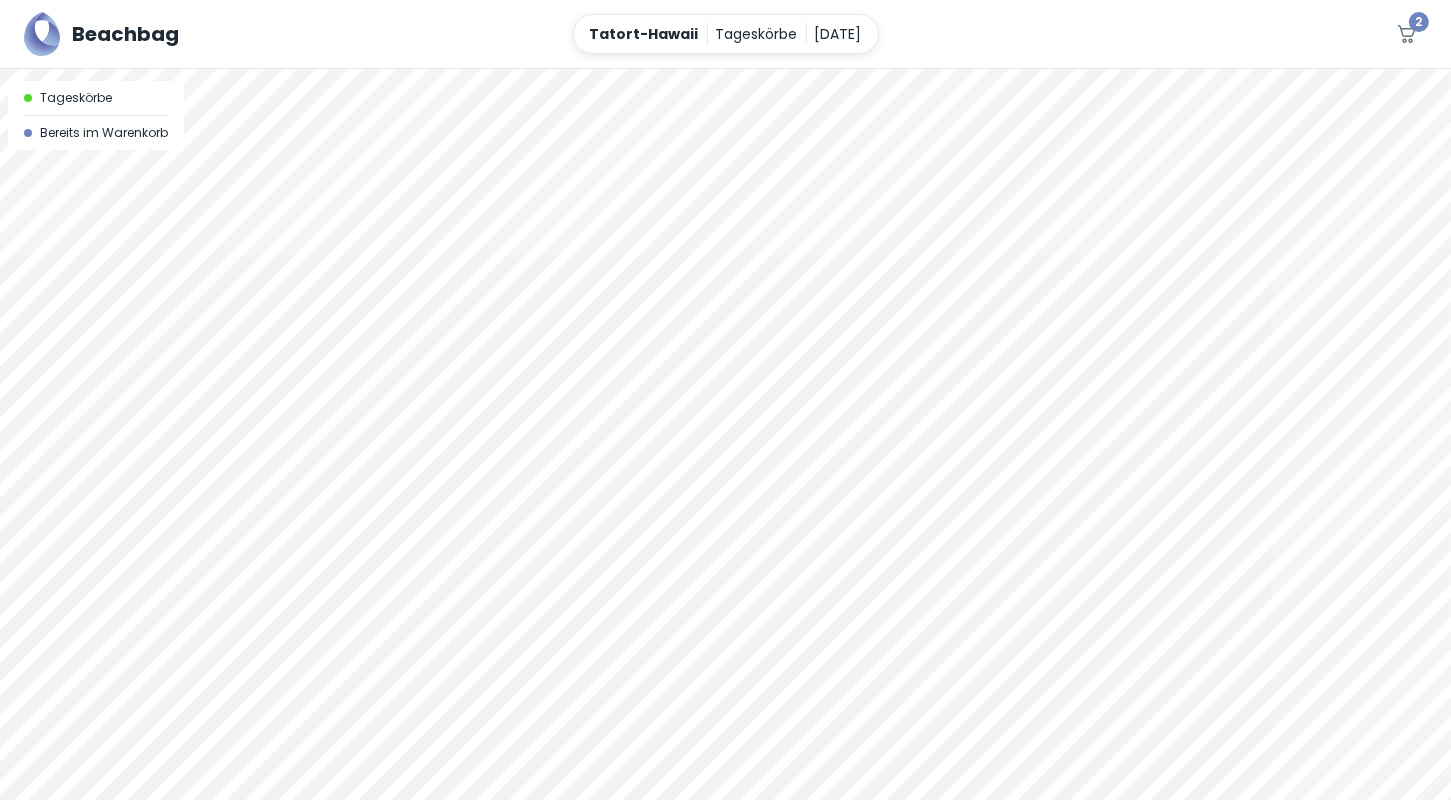 scroll, scrollTop: 88, scrollLeft: 0, axis: vertical 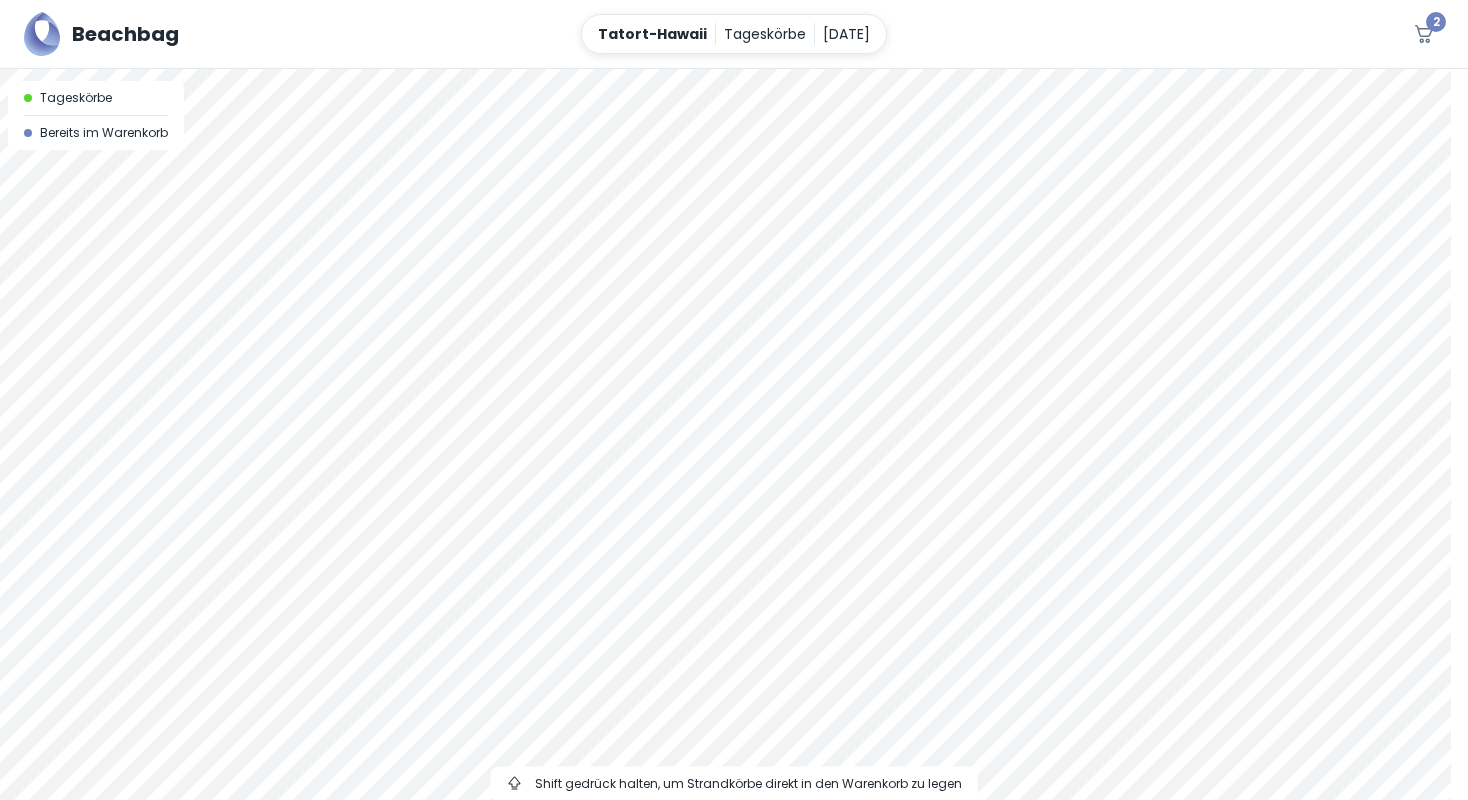 click on "2" at bounding box center (1165, 34) 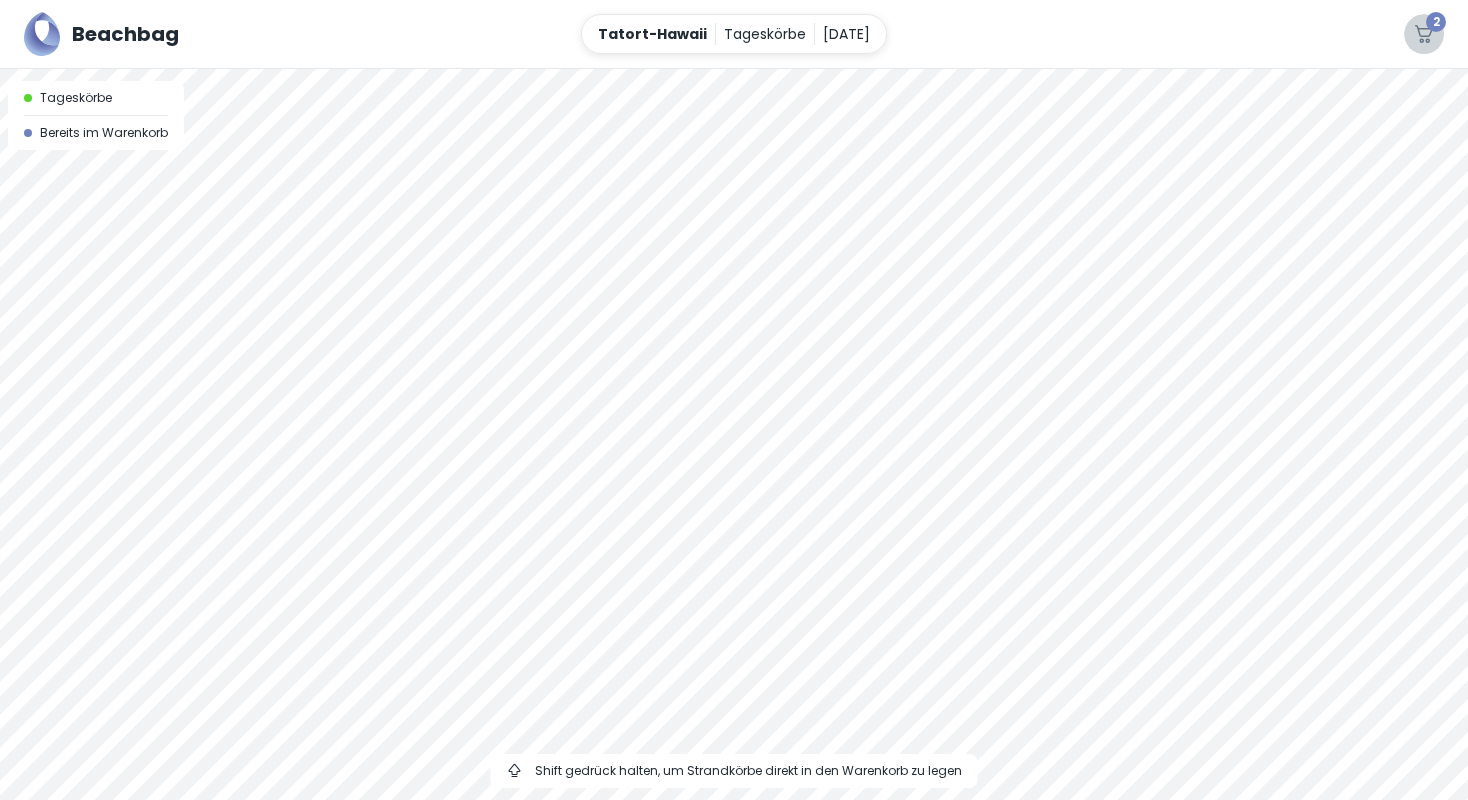 click on "2" at bounding box center [1436, 22] 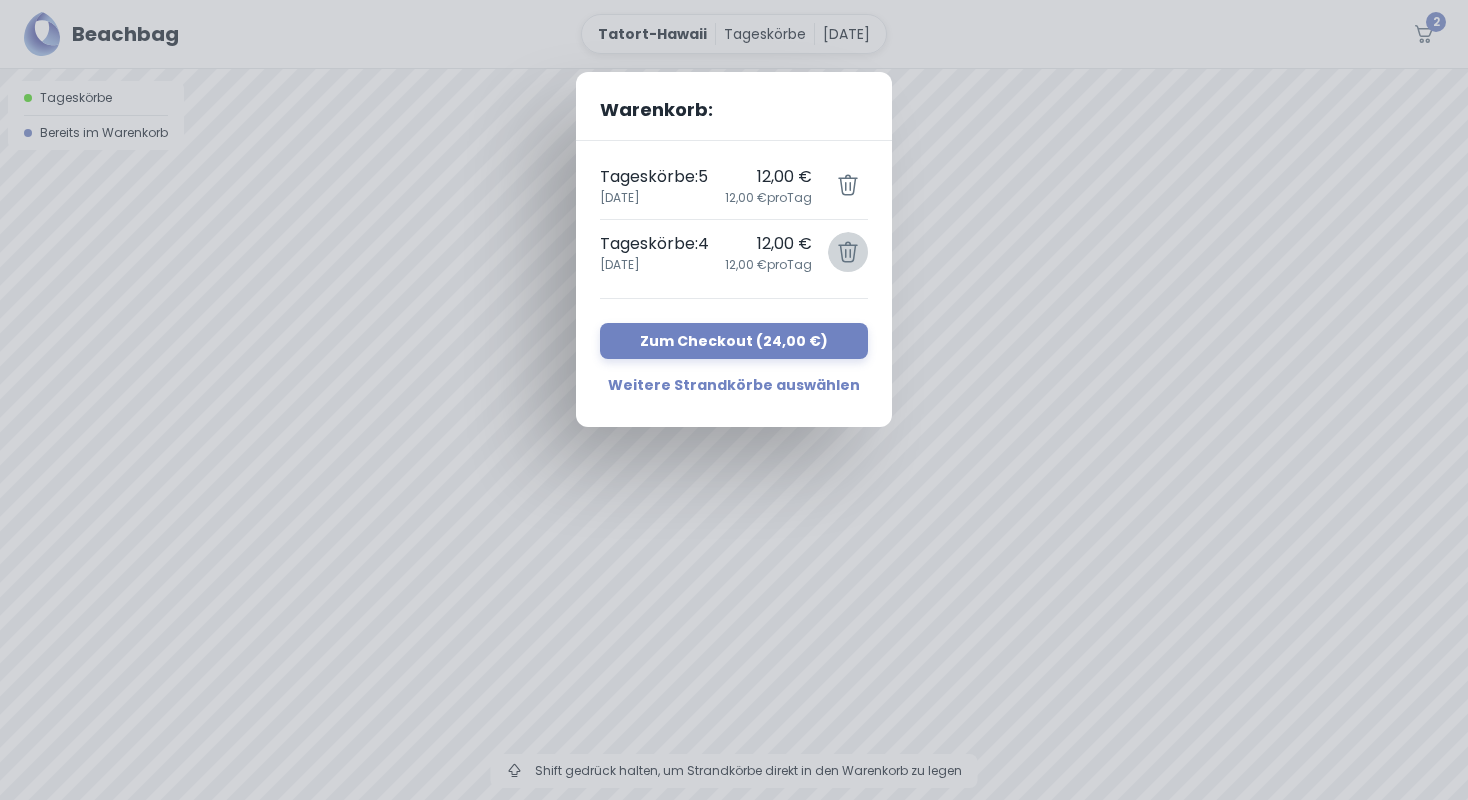 click 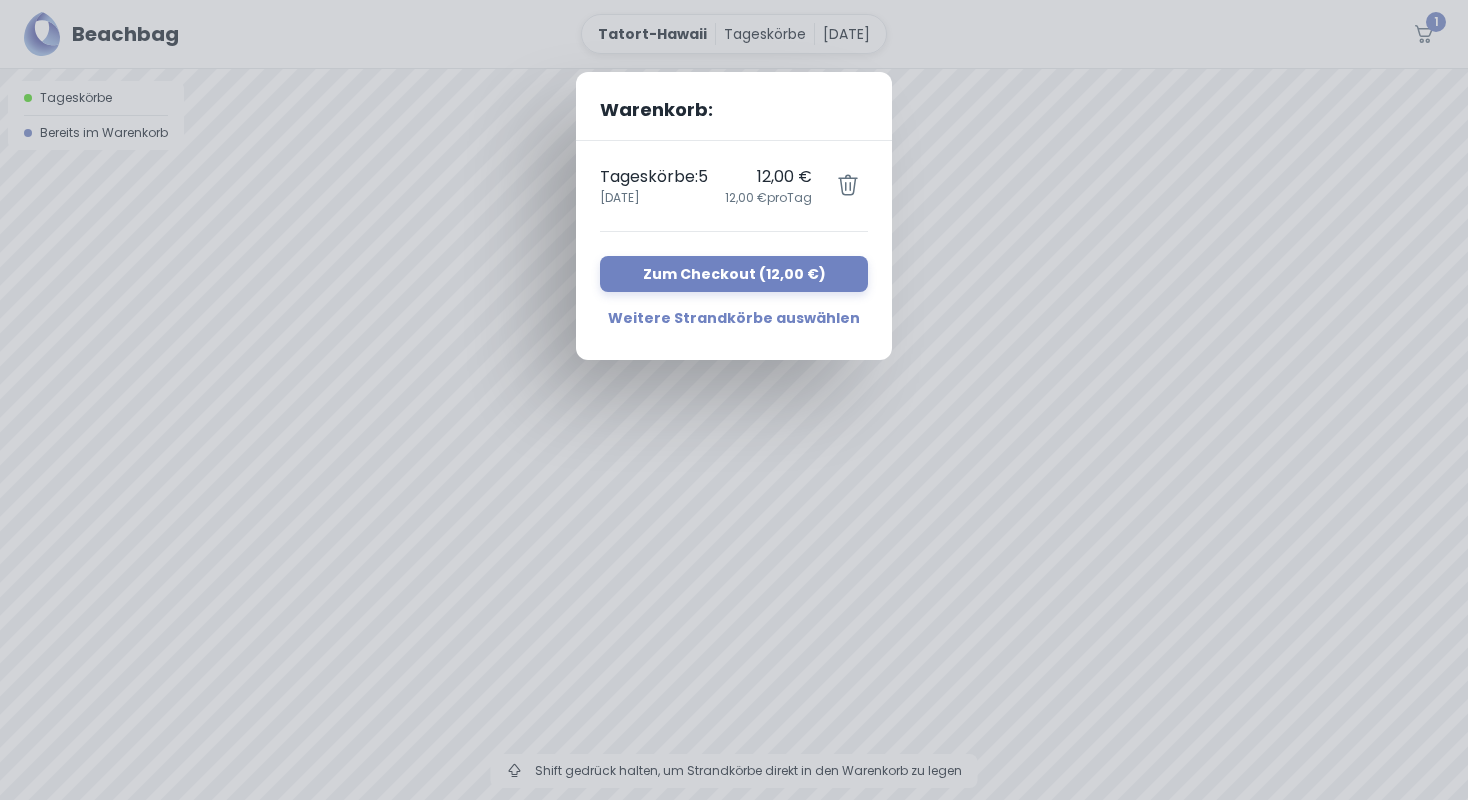 click on "Warenkorb: Tageskörbe :  5 [DATE] 12,00 € 12,00 €  pro  Tag Zum Checkout ( 12,00 € ) Weitere Strandkörbe auswählen" at bounding box center [734, 400] 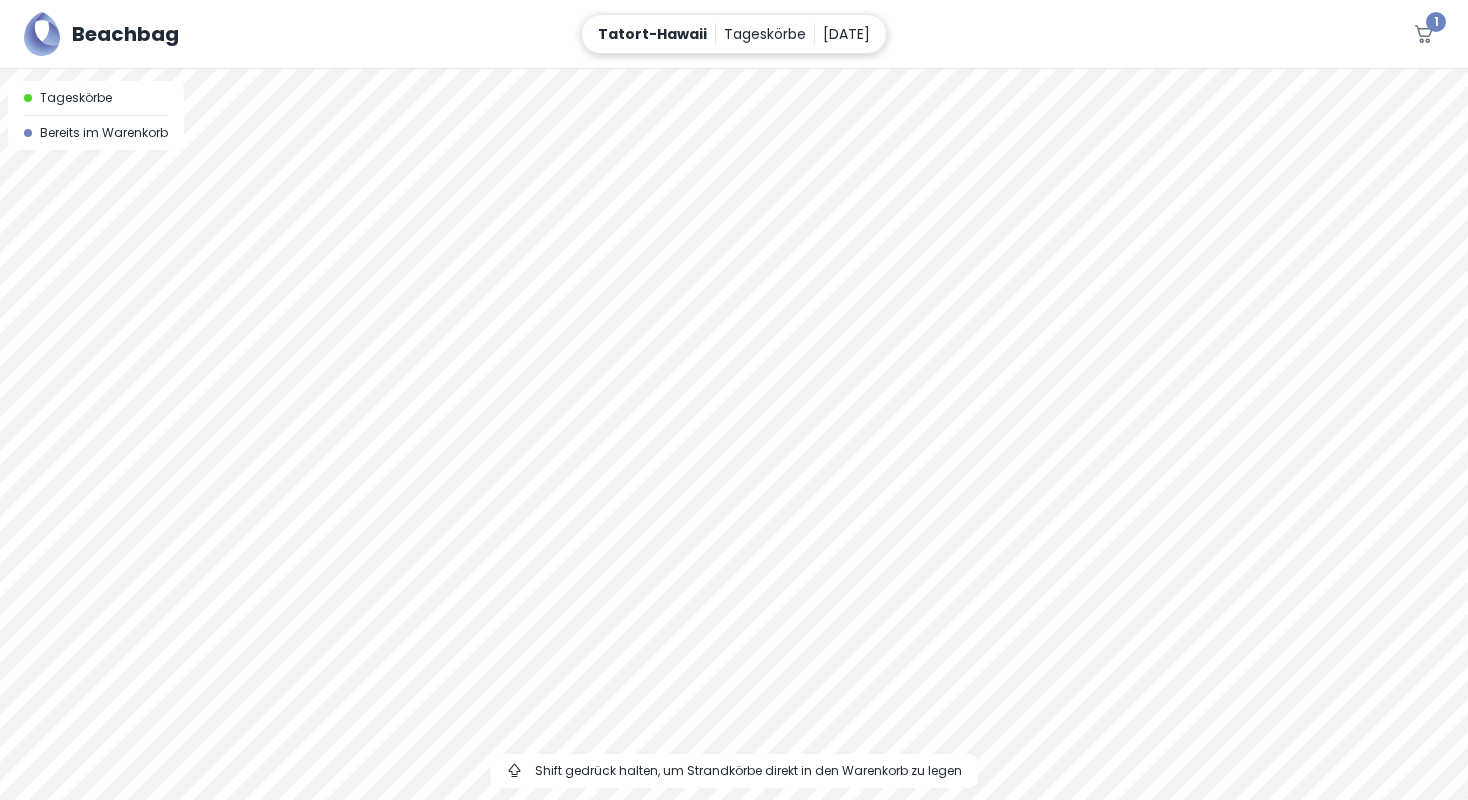 click on "Tageskörbe" at bounding box center [765, 34] 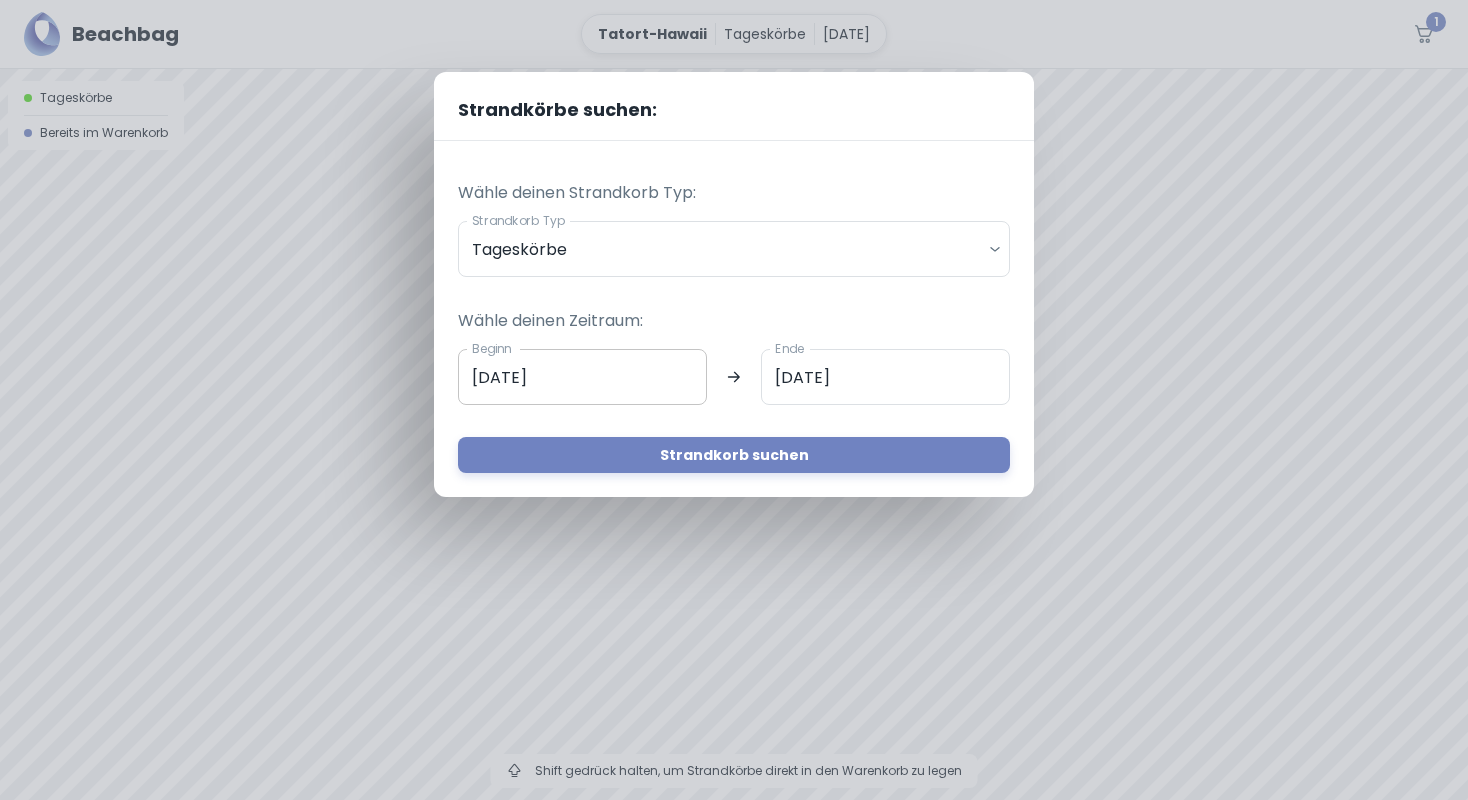 click on "[DATE]" at bounding box center [582, 377] 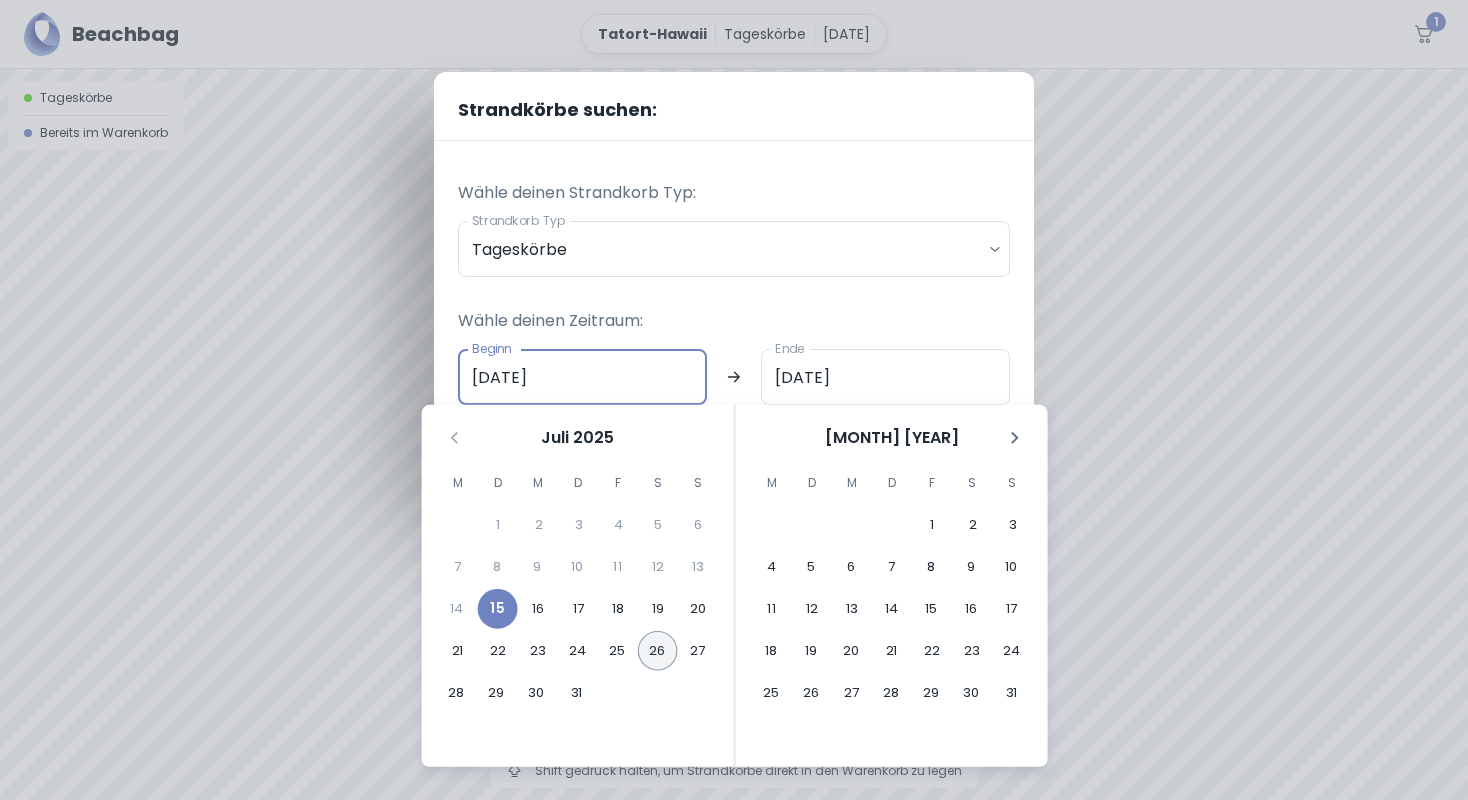 click on "26" at bounding box center [658, 651] 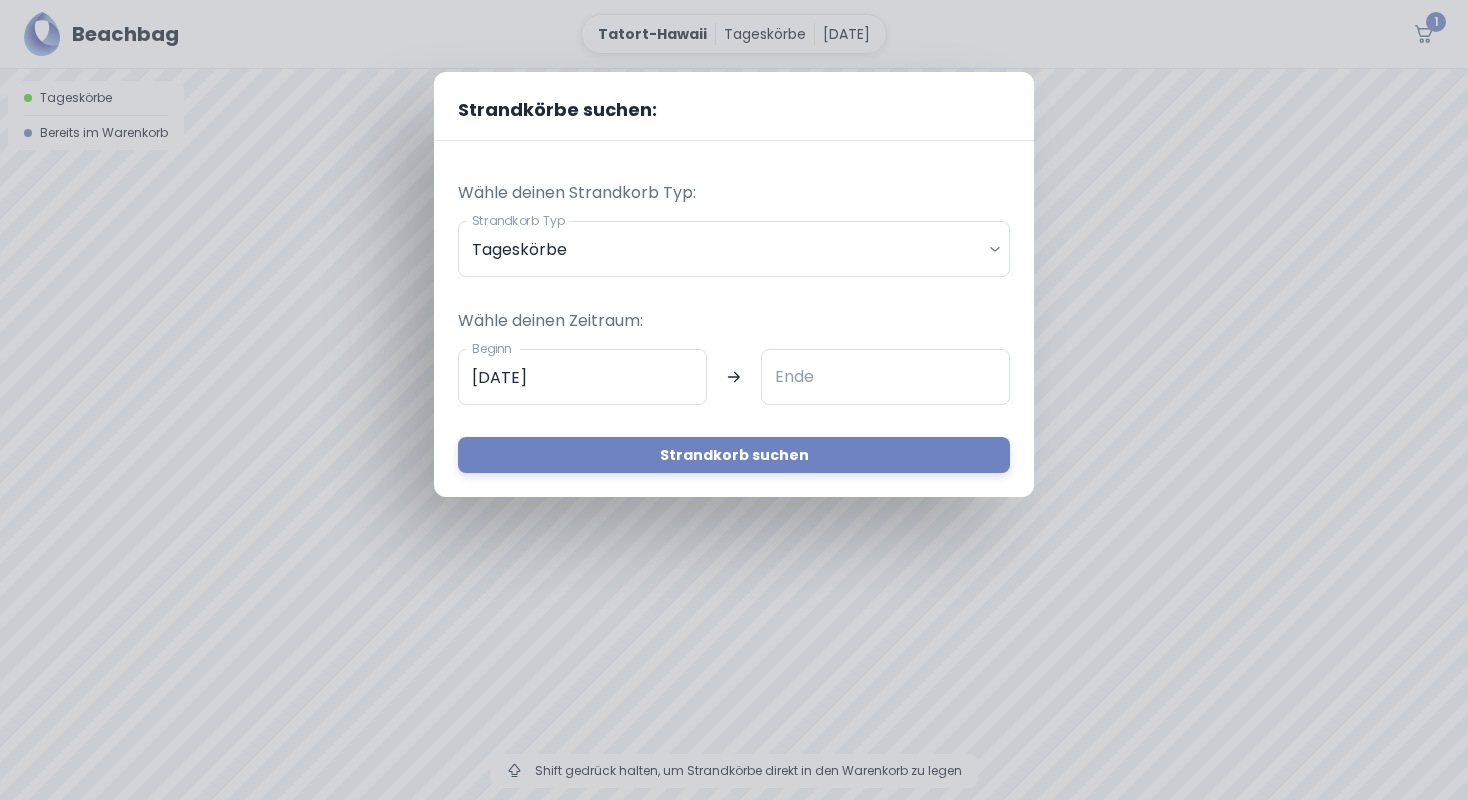 type on "[DATE]" 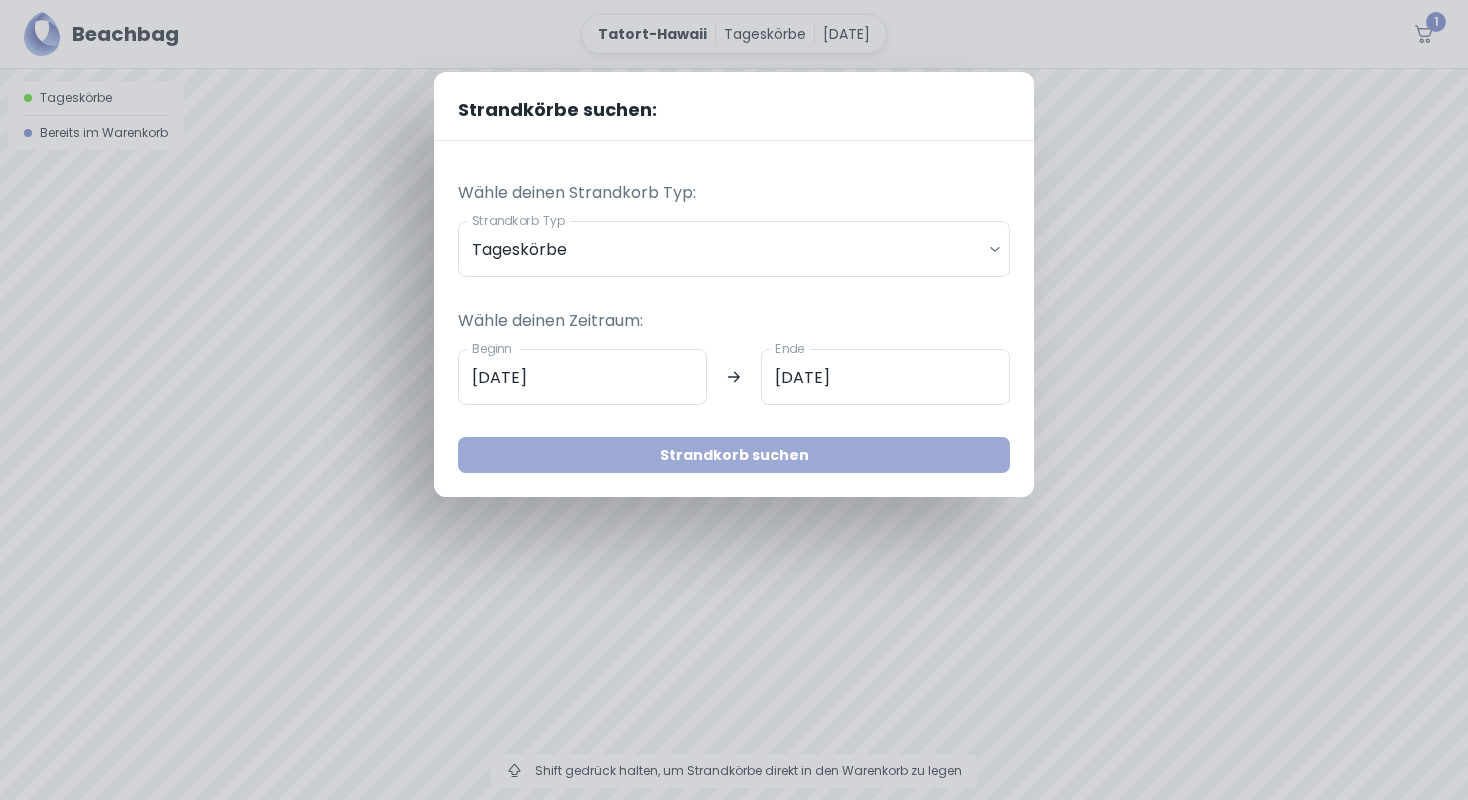 click on "Strandkorb suchen" at bounding box center [734, 455] 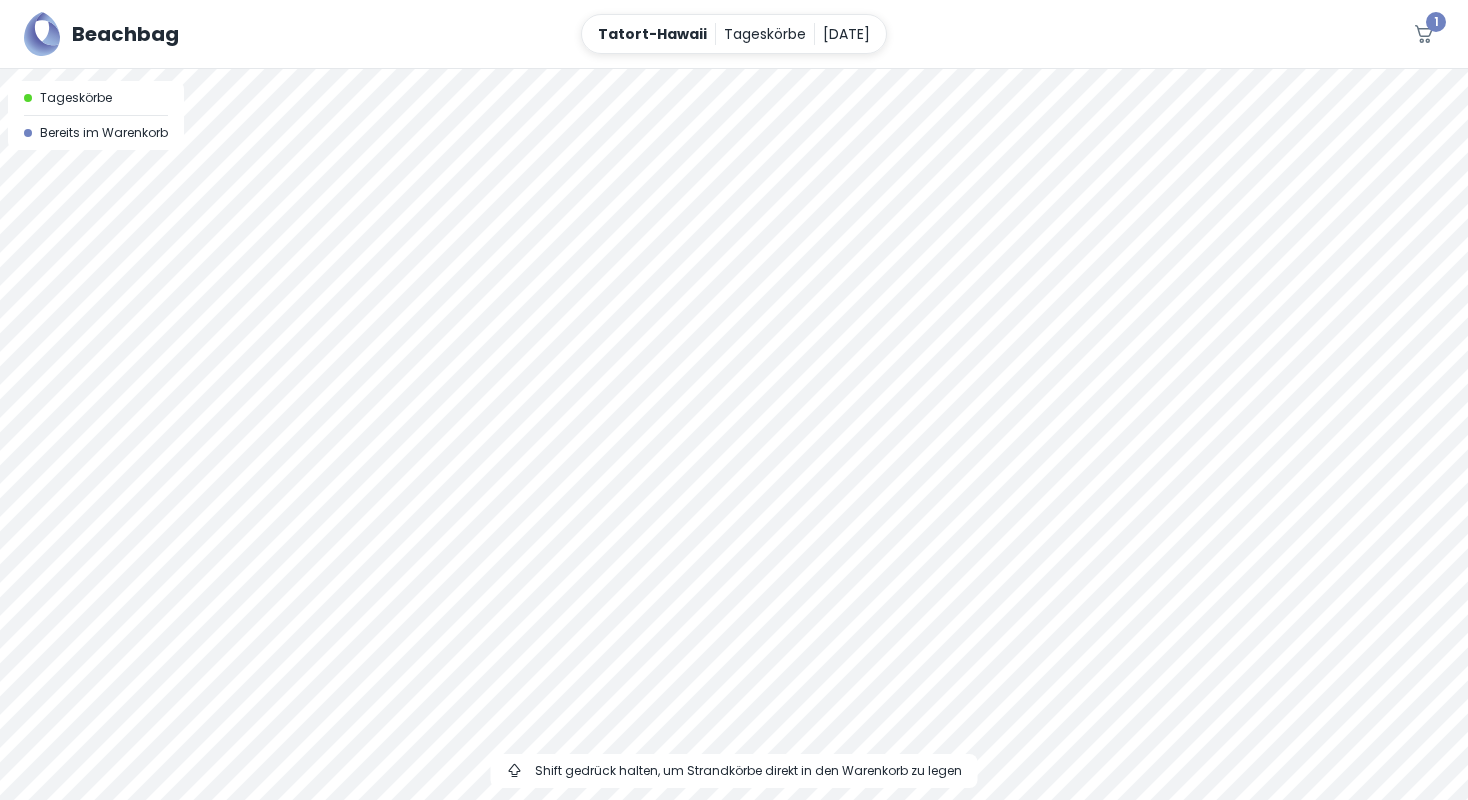 drag, startPoint x: 1006, startPoint y: 489, endPoint x: 1018, endPoint y: 620, distance: 131.54848 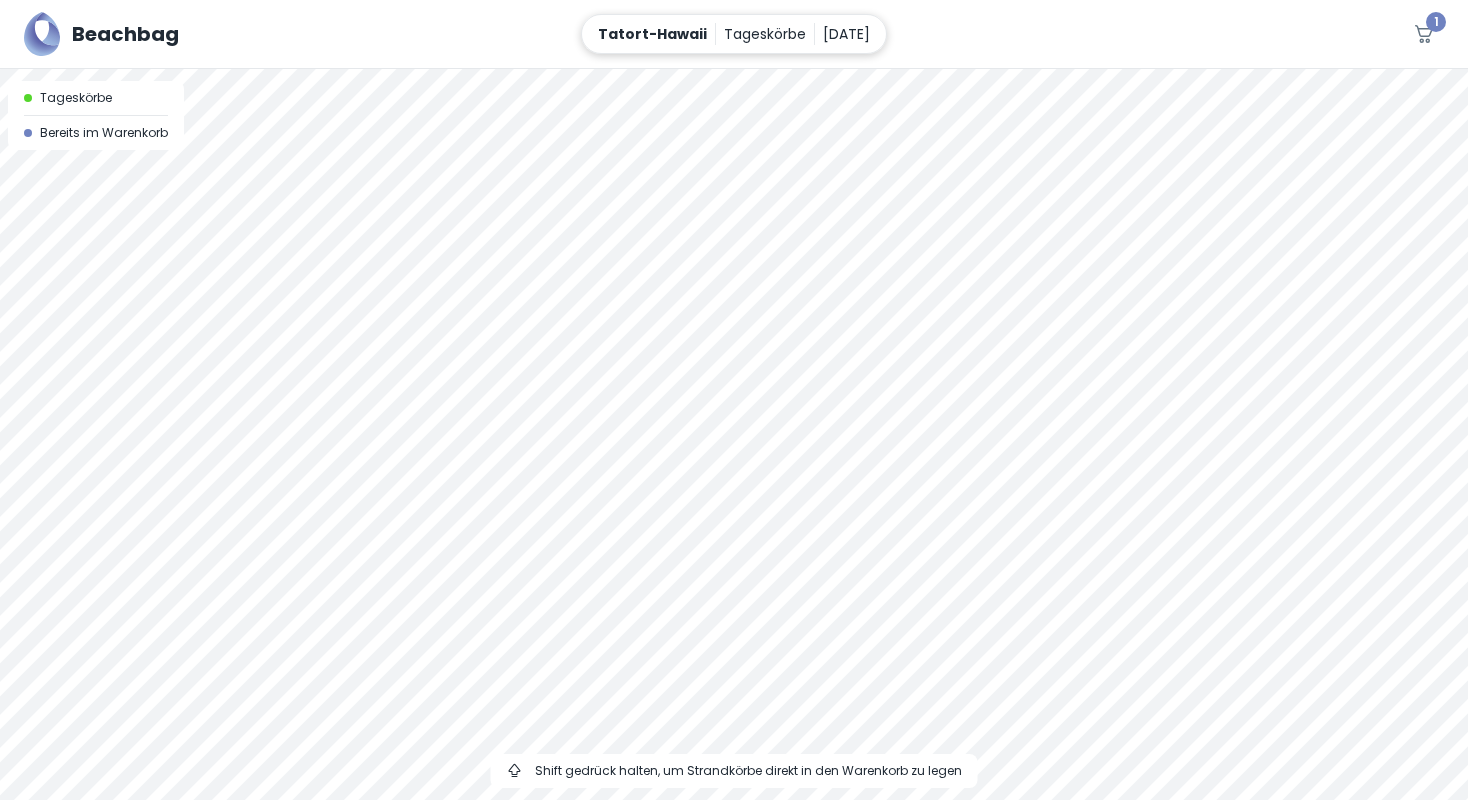 drag, startPoint x: 933, startPoint y: 486, endPoint x: 866, endPoint y: 50, distance: 441.1179 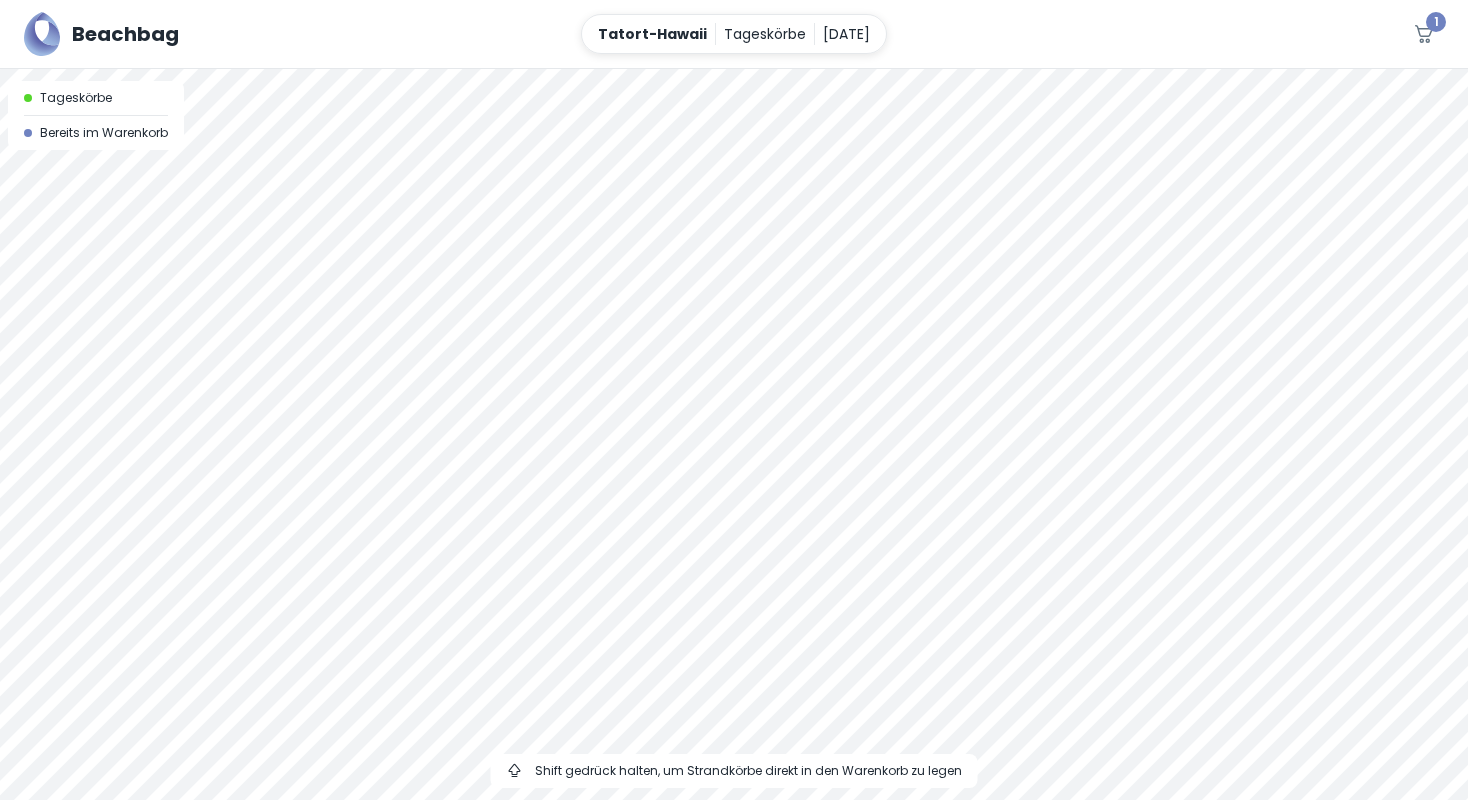 drag, startPoint x: 830, startPoint y: 381, endPoint x: 883, endPoint y: -15, distance: 399.53098 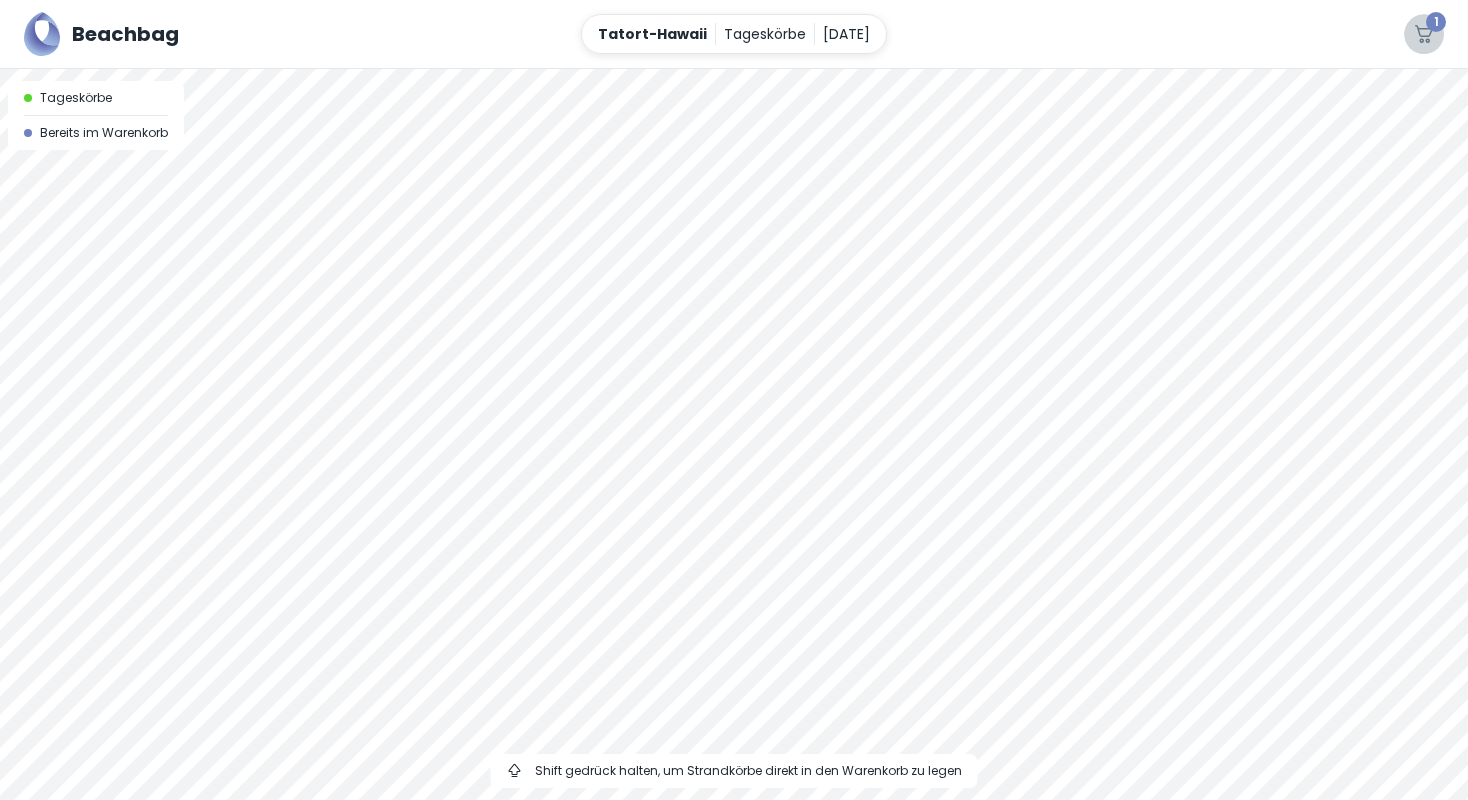 click 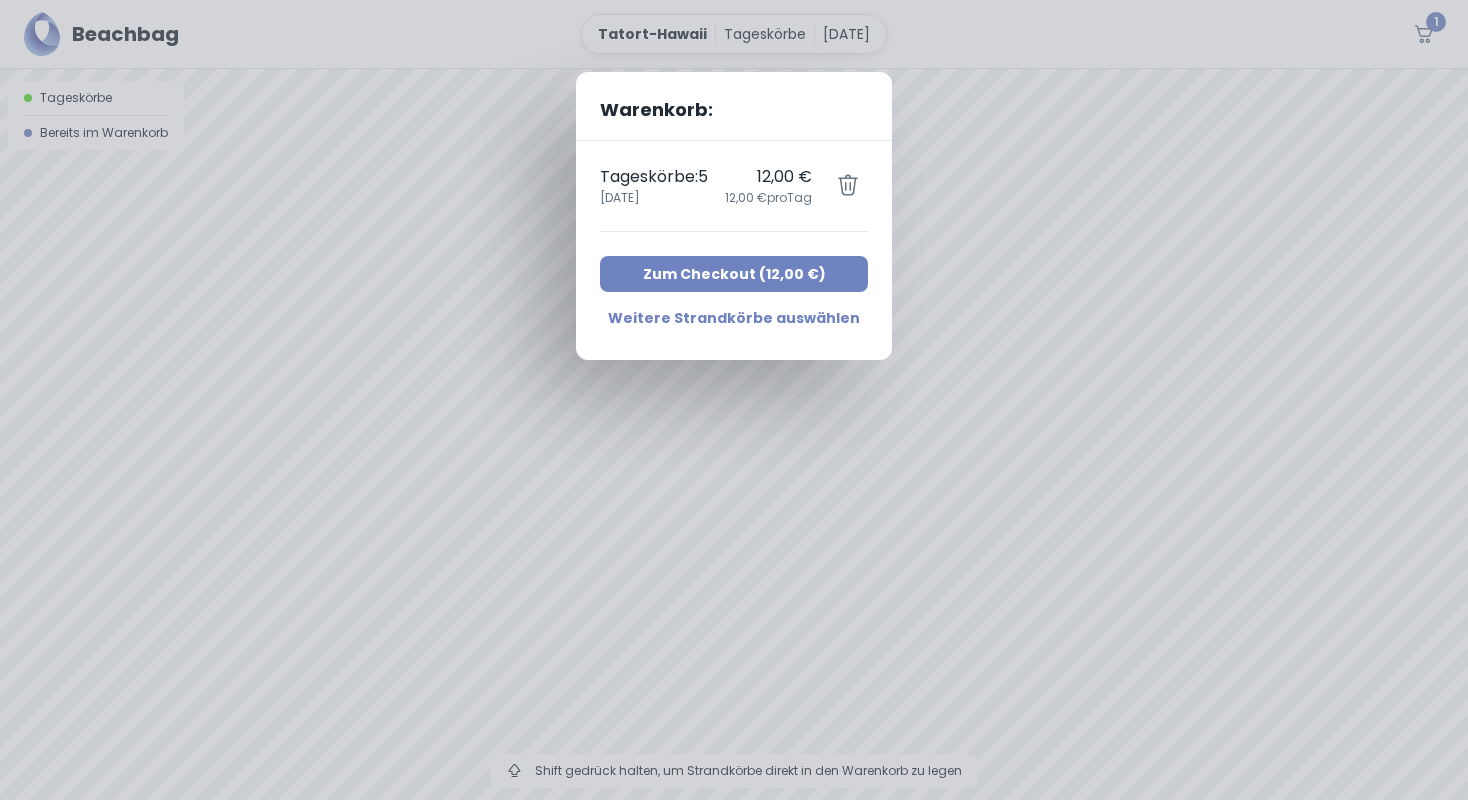 click on "Zum Checkout ( 12,00 € )" at bounding box center [734, 274] 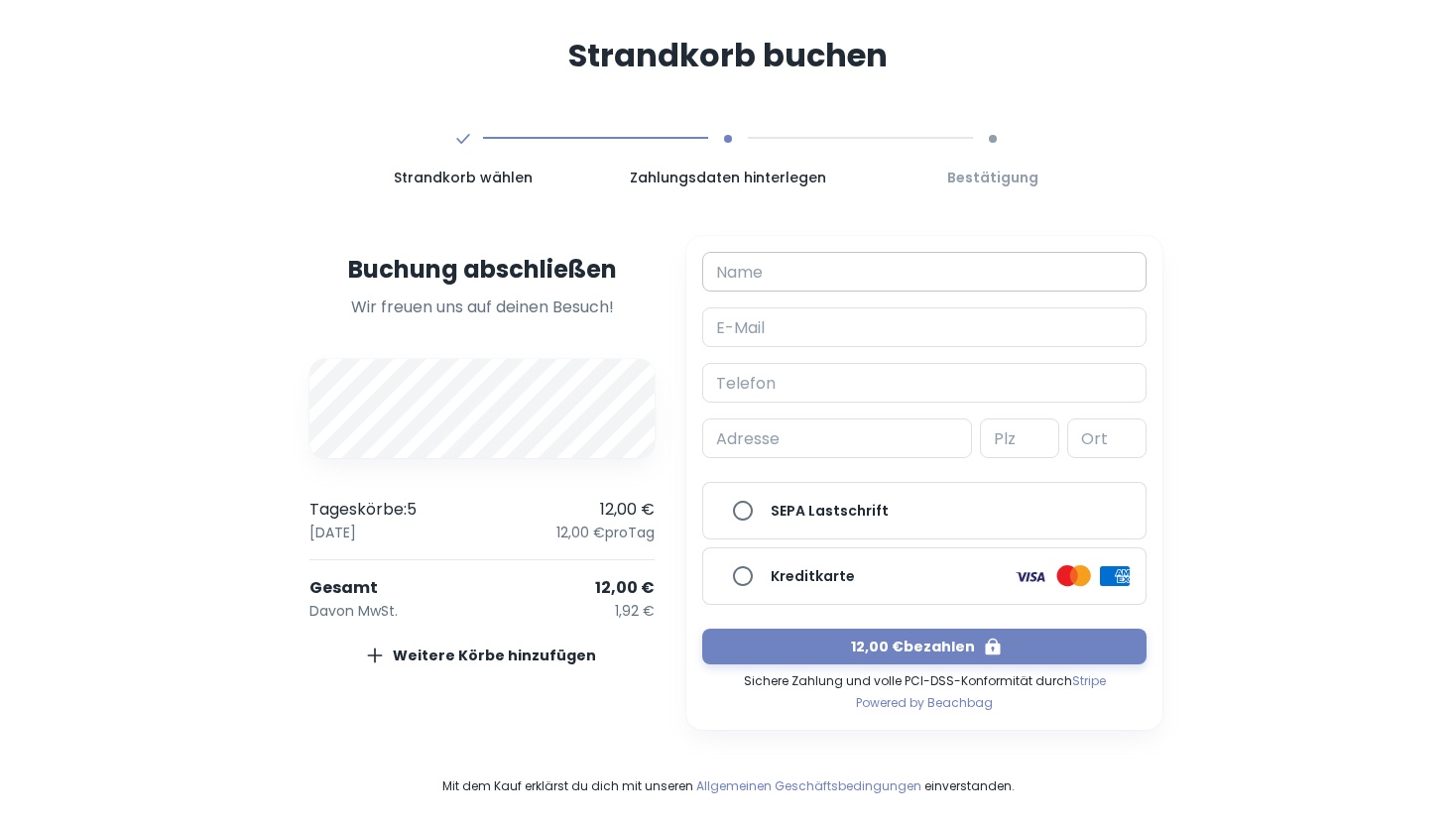 scroll, scrollTop: 0, scrollLeft: 0, axis: both 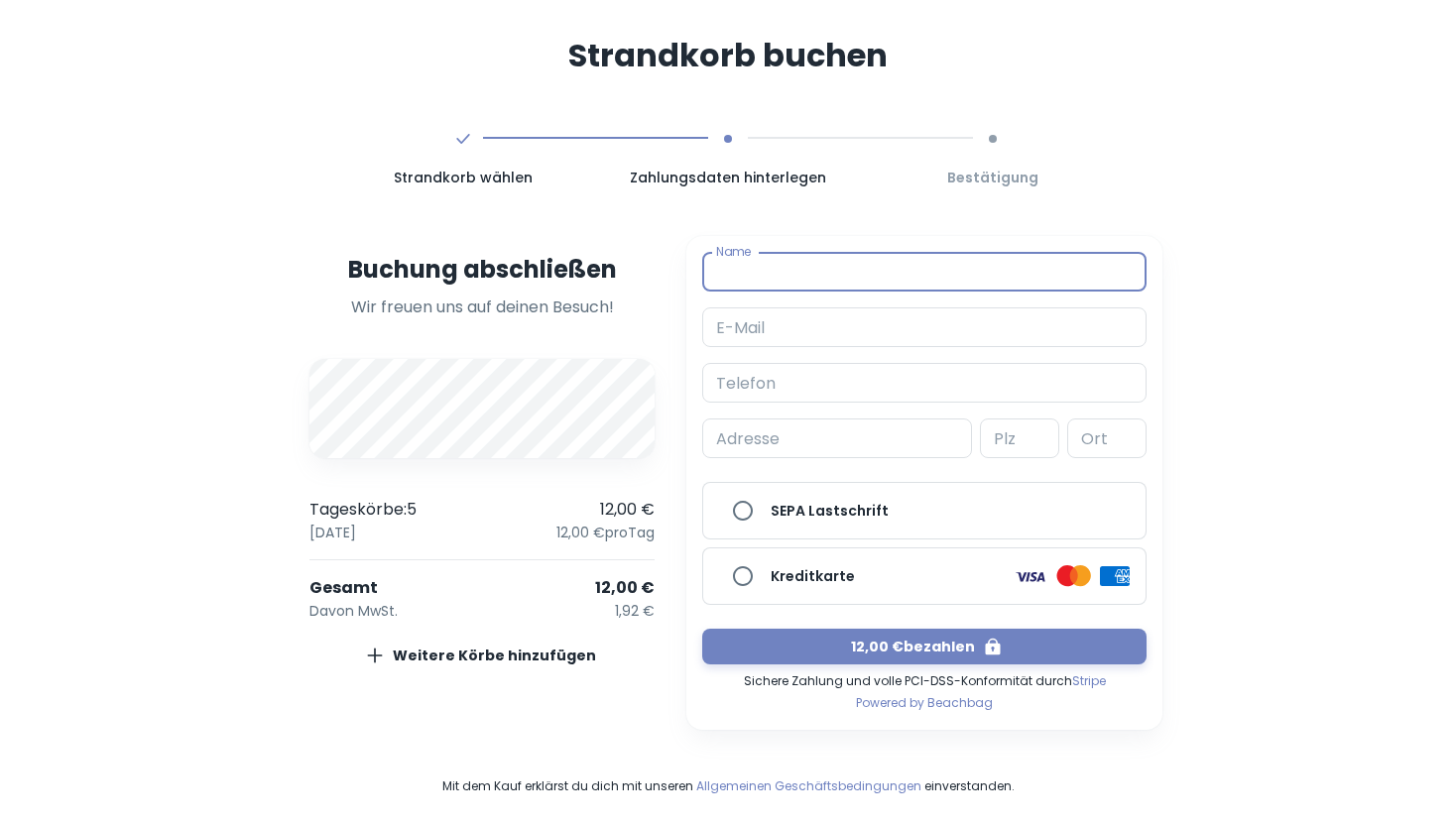click on "Name" at bounding box center [924, 272] 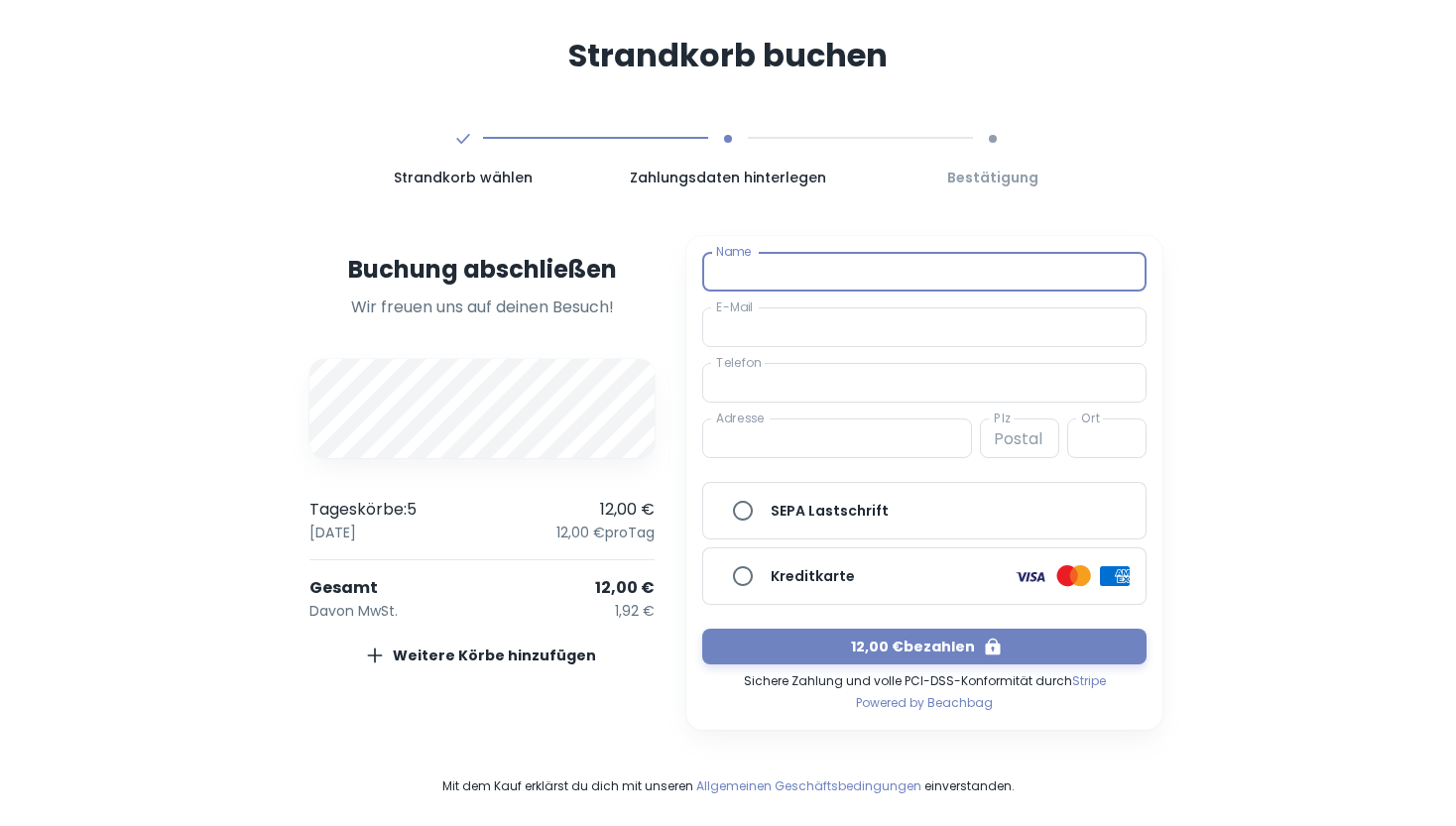 type on "[FIRST] [LAST]" 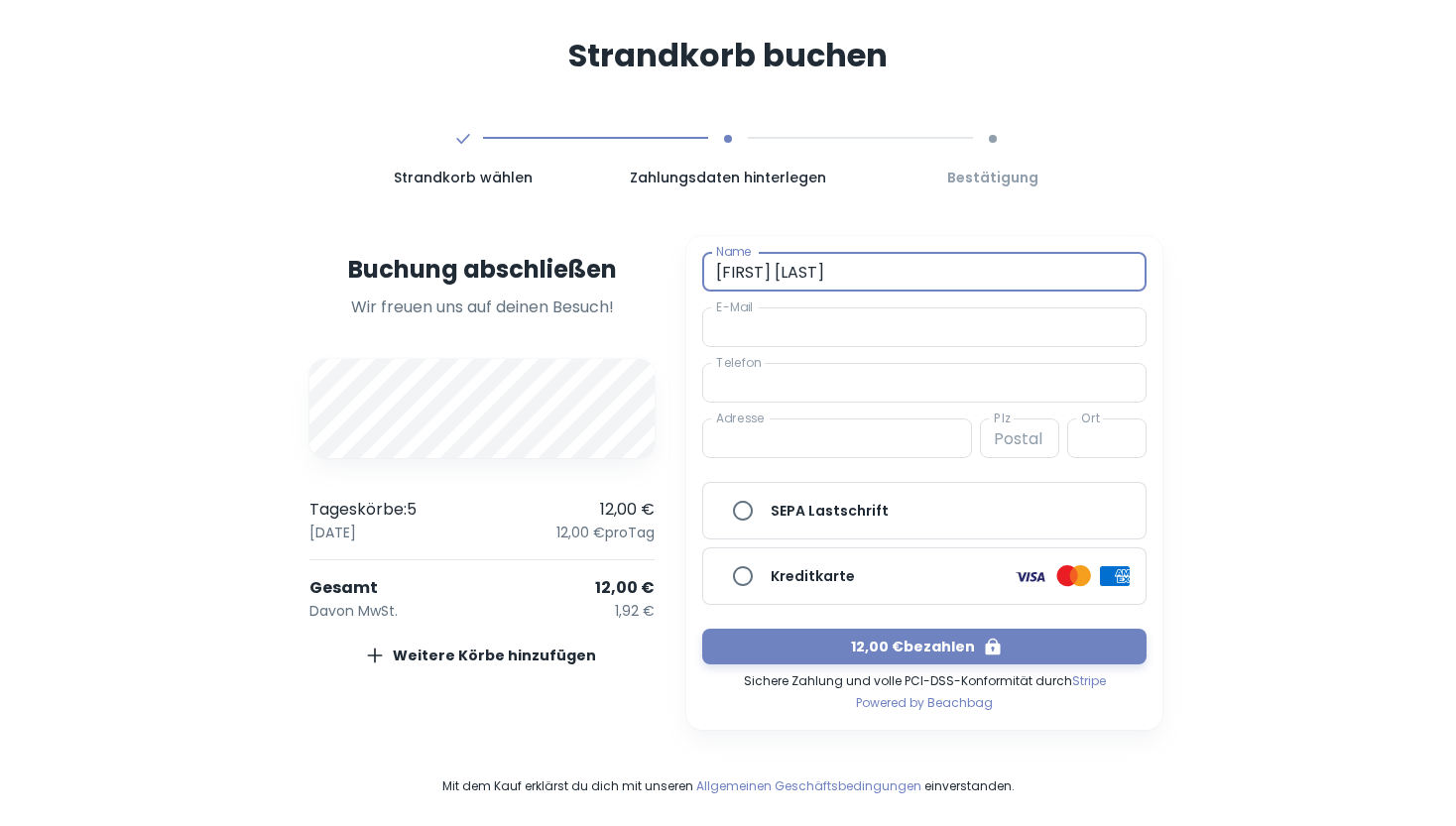 type on "[EMAIL]" 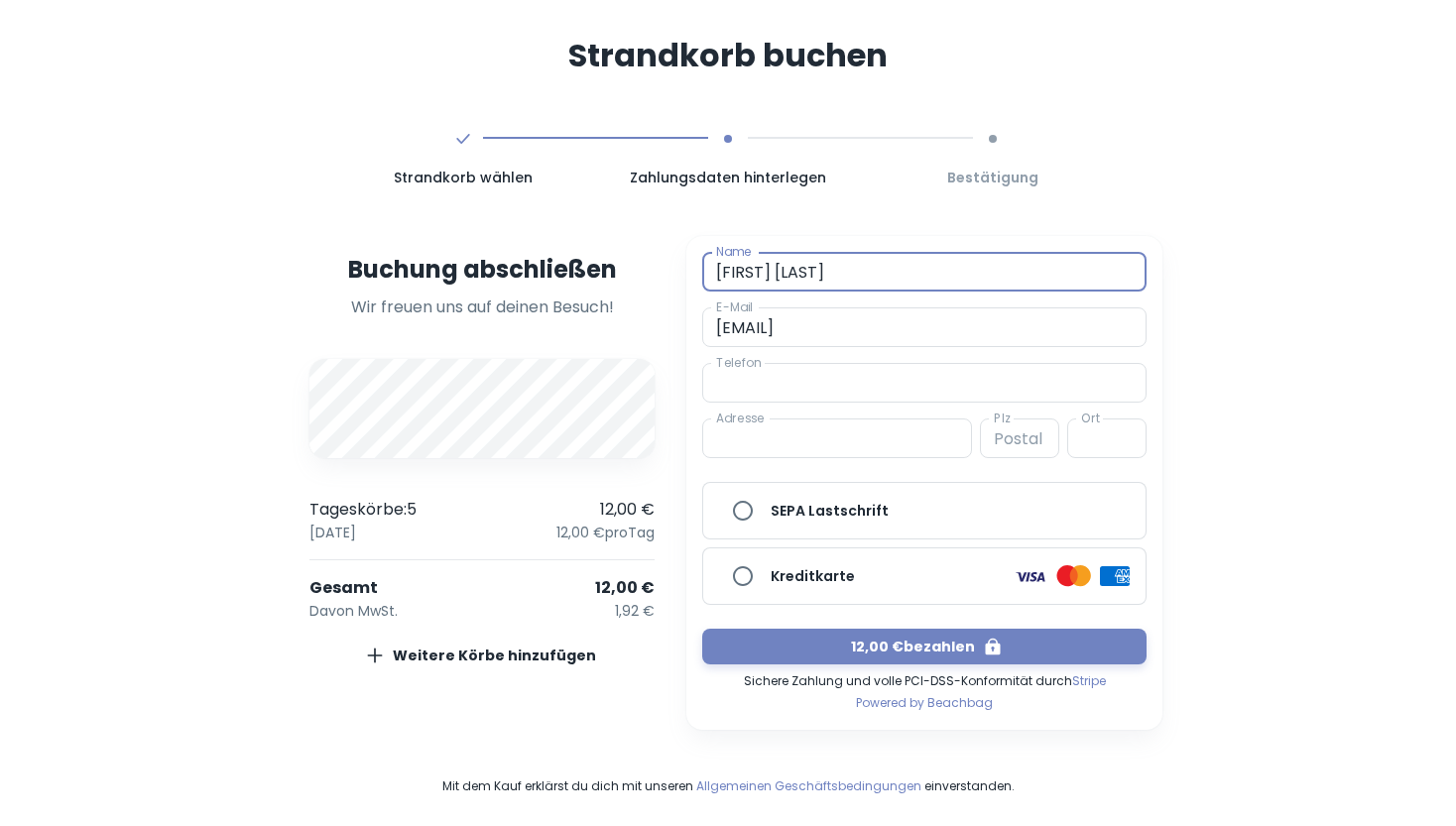 type on "[PHONE]" 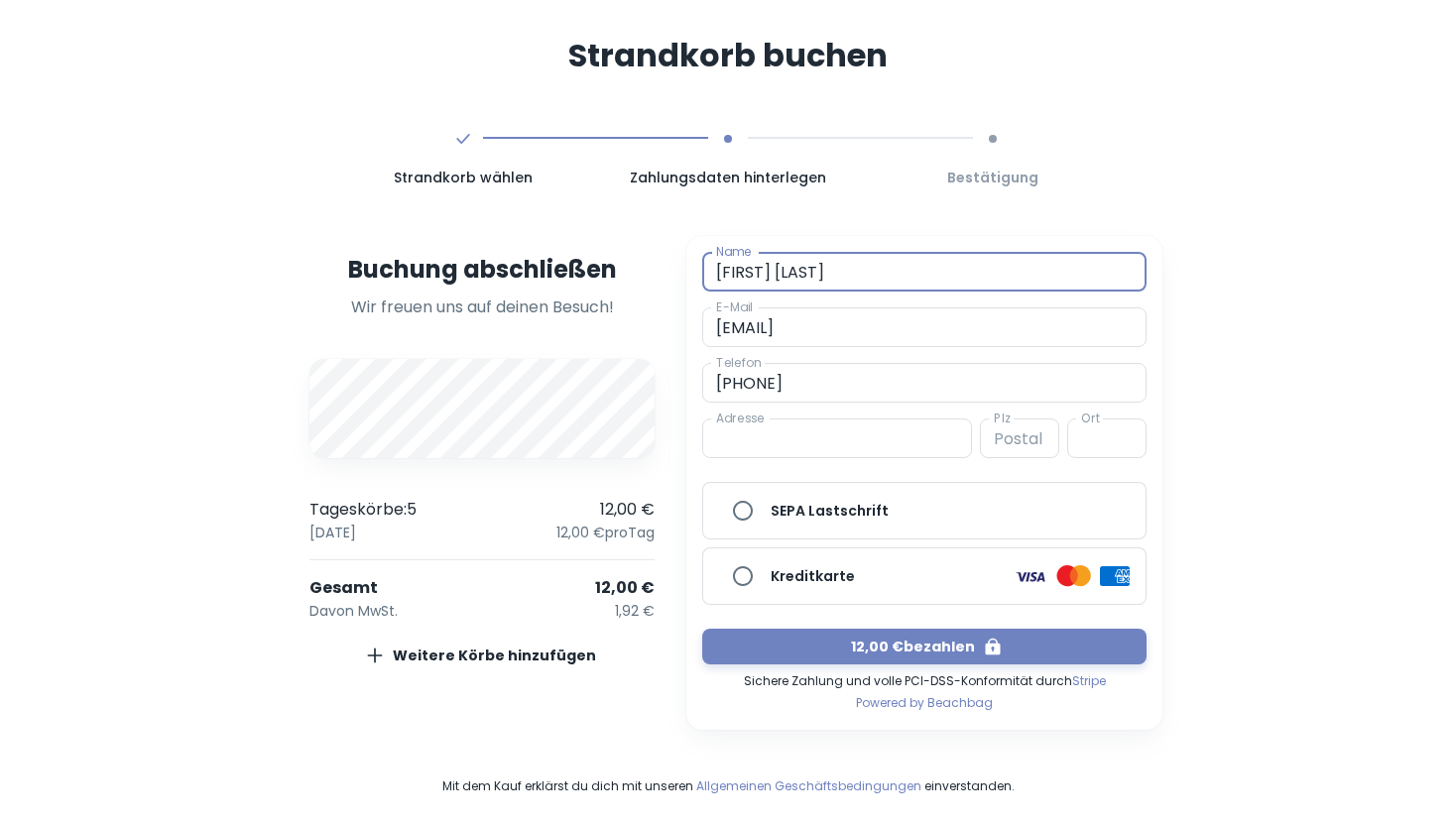 type on "[STREET] [NUMBER] 11" 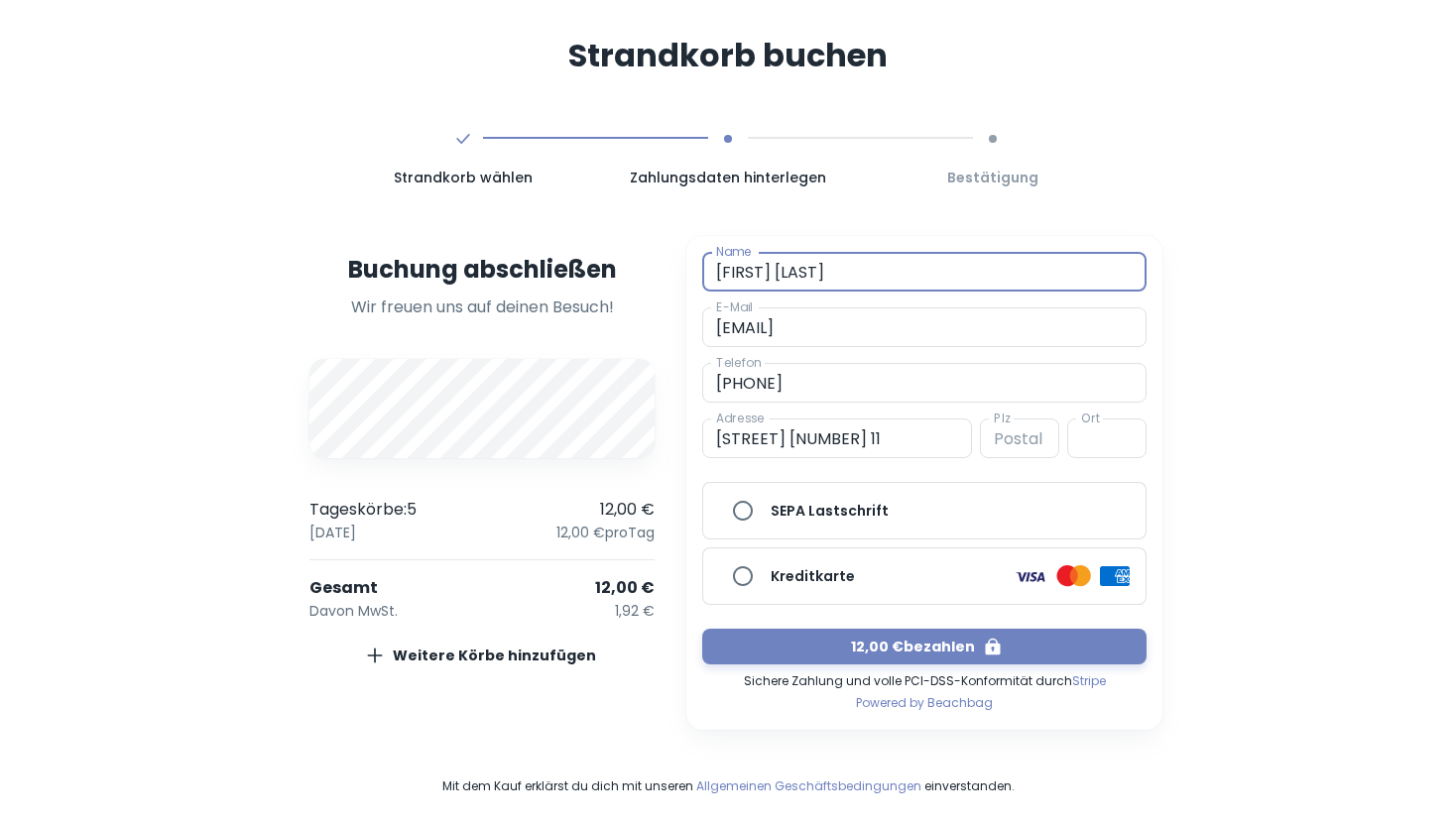 type on "[POSTAL_CODE]" 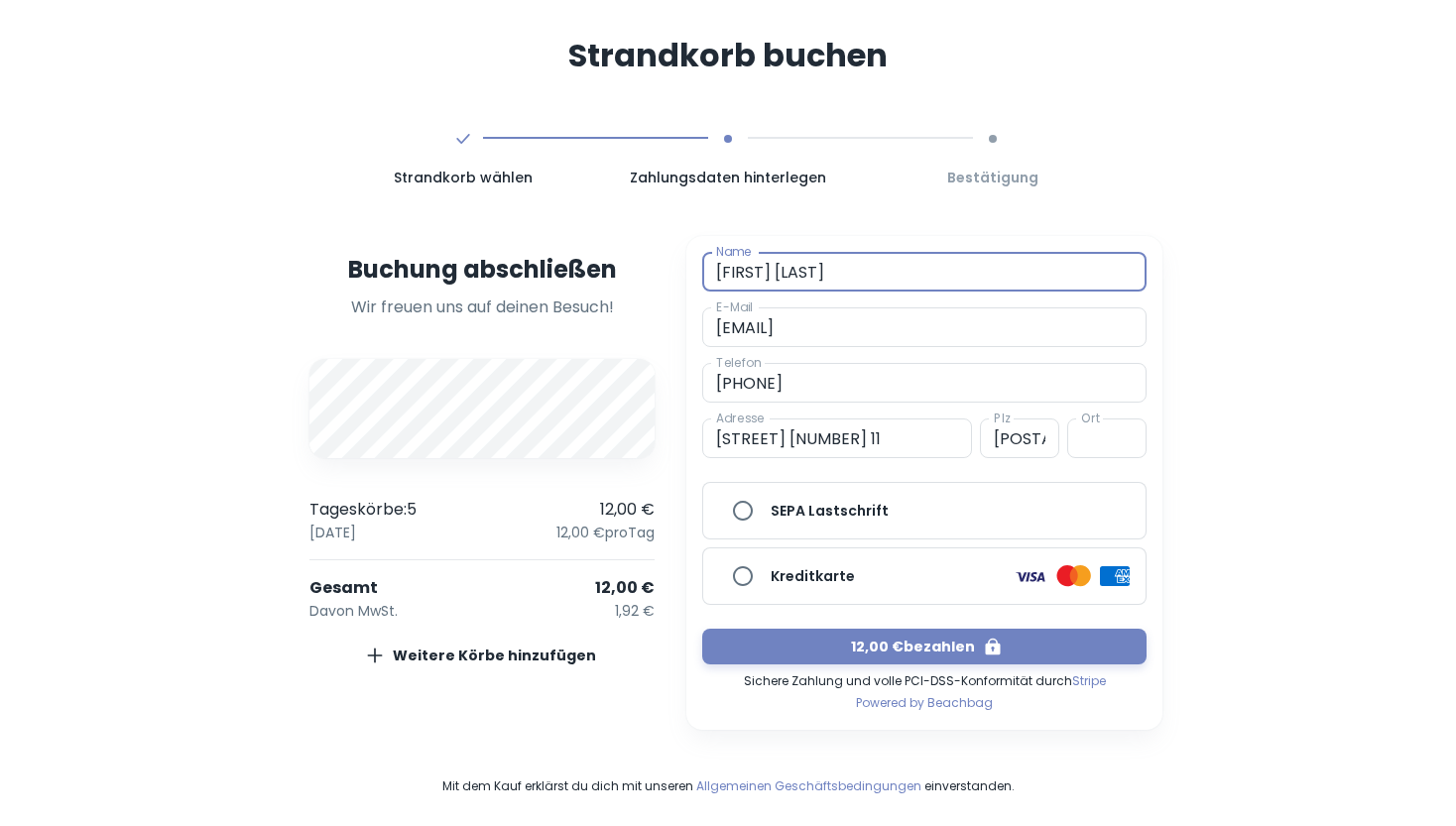 type on "[CITY]" 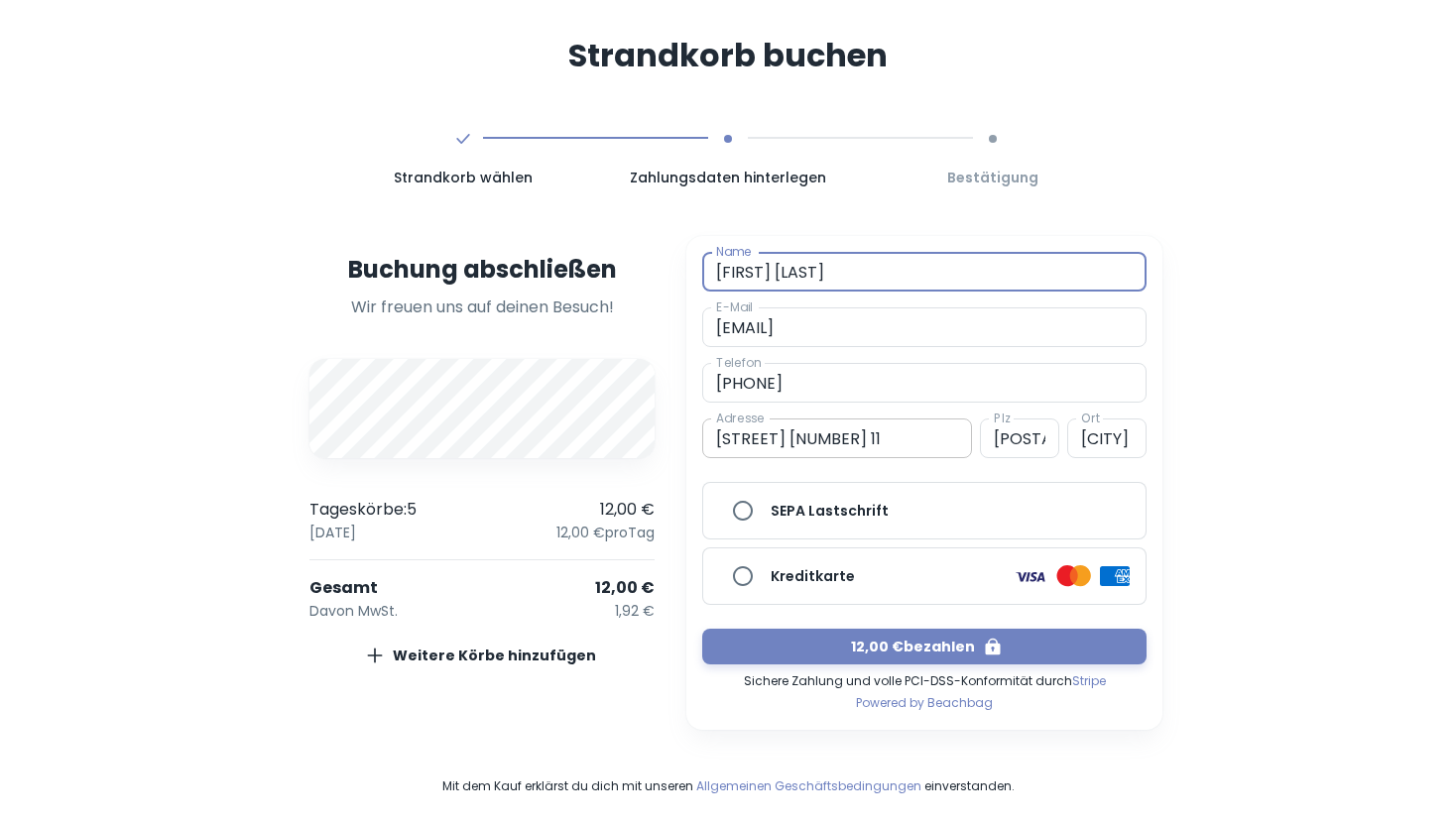 click on "[STREET] [NUMBER] 11" at bounding box center (837, 438) 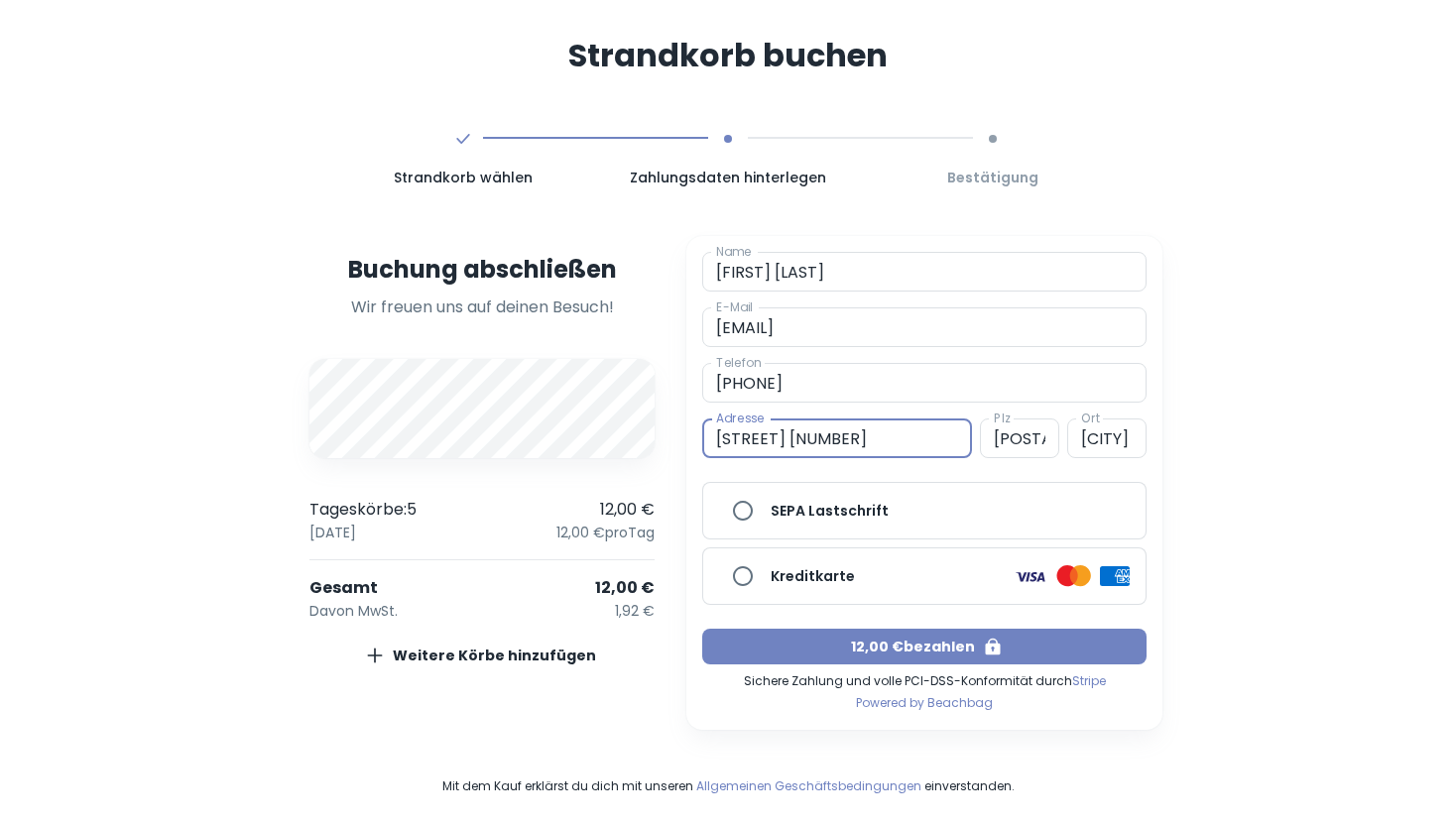 scroll, scrollTop: 0, scrollLeft: 0, axis: both 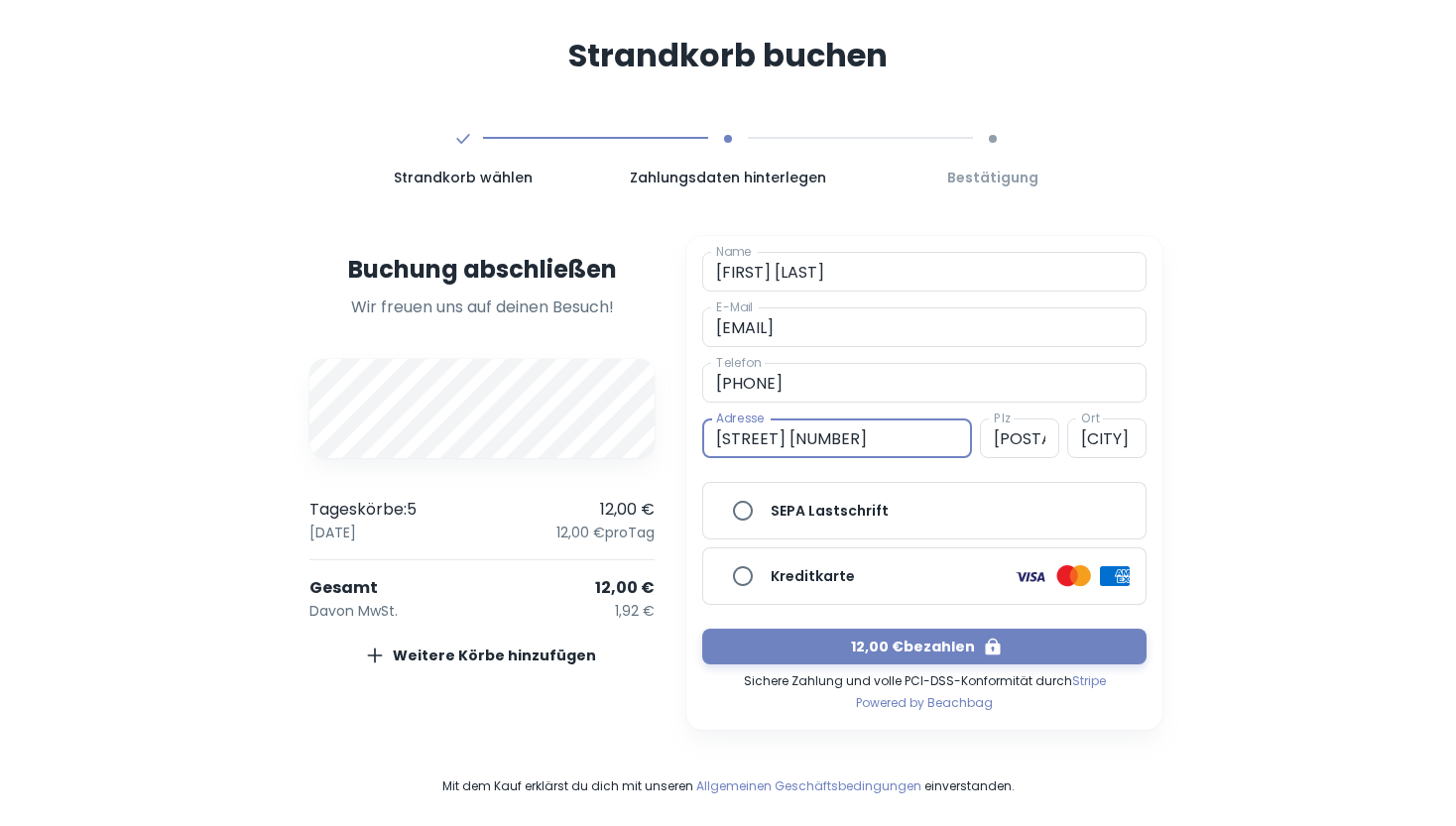 type on "[STREET] [NUMBER]" 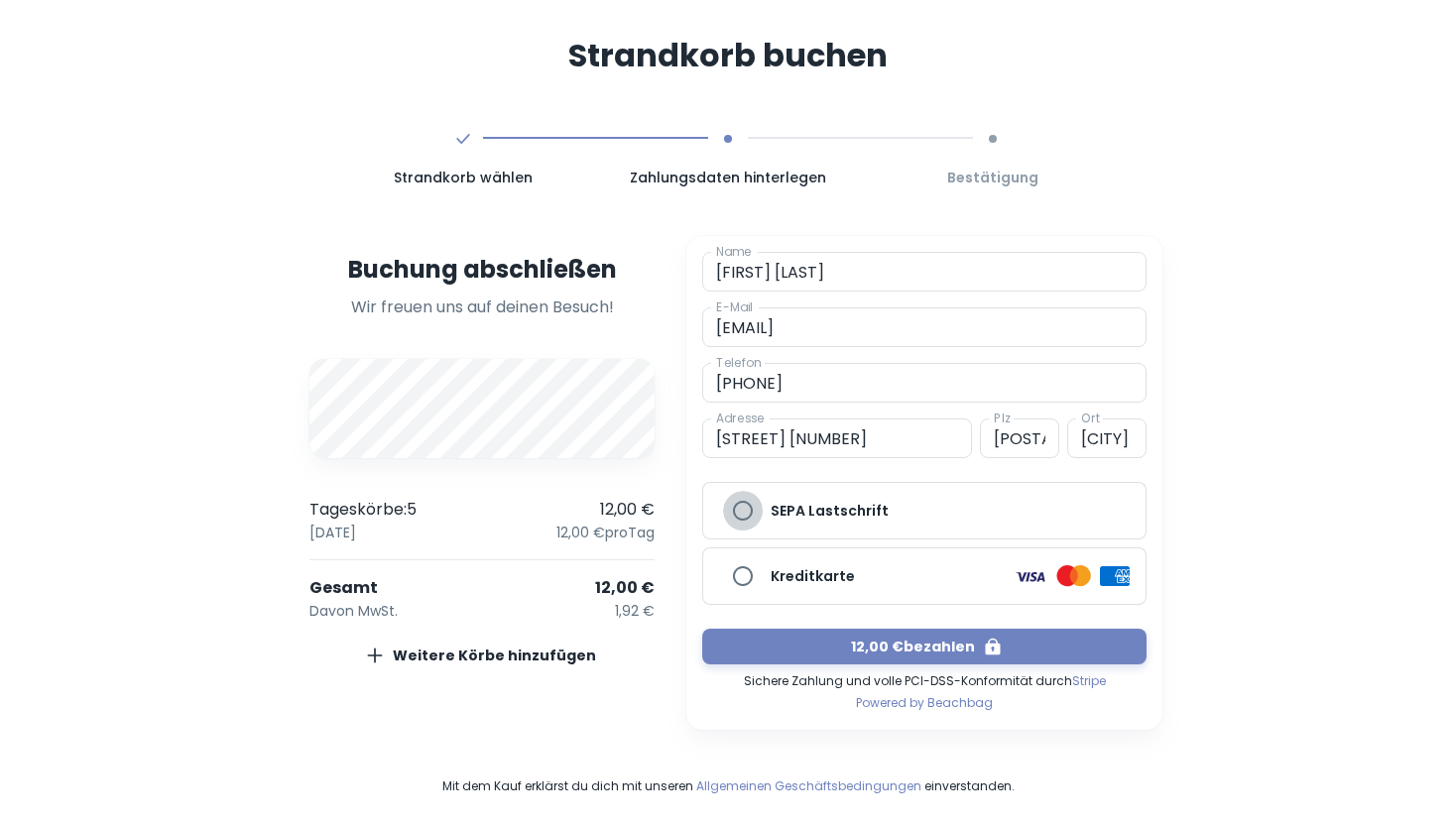 click on "SEPA Lastschrift" at bounding box center [743, 511] 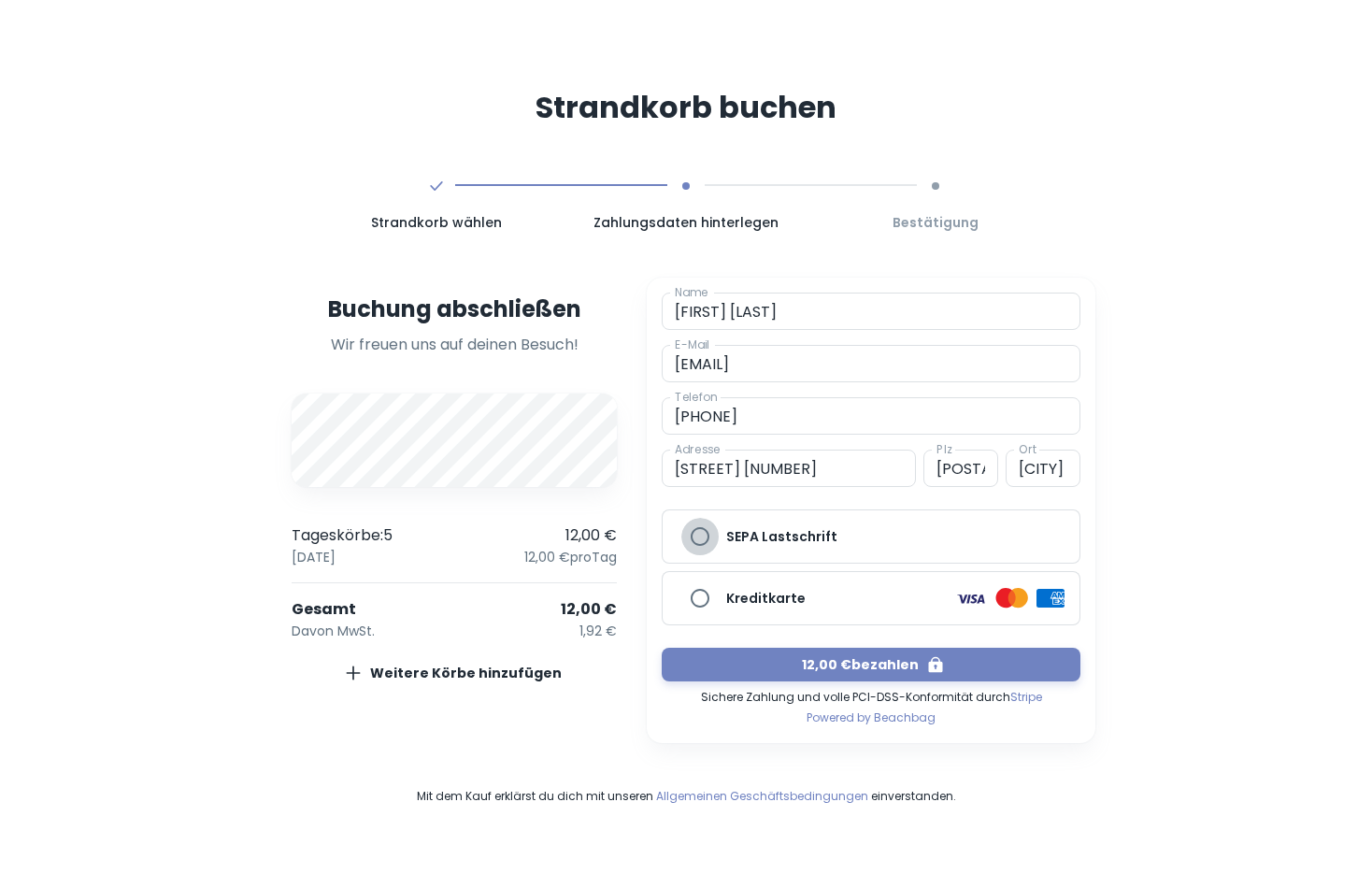 scroll, scrollTop: 0, scrollLeft: 0, axis: both 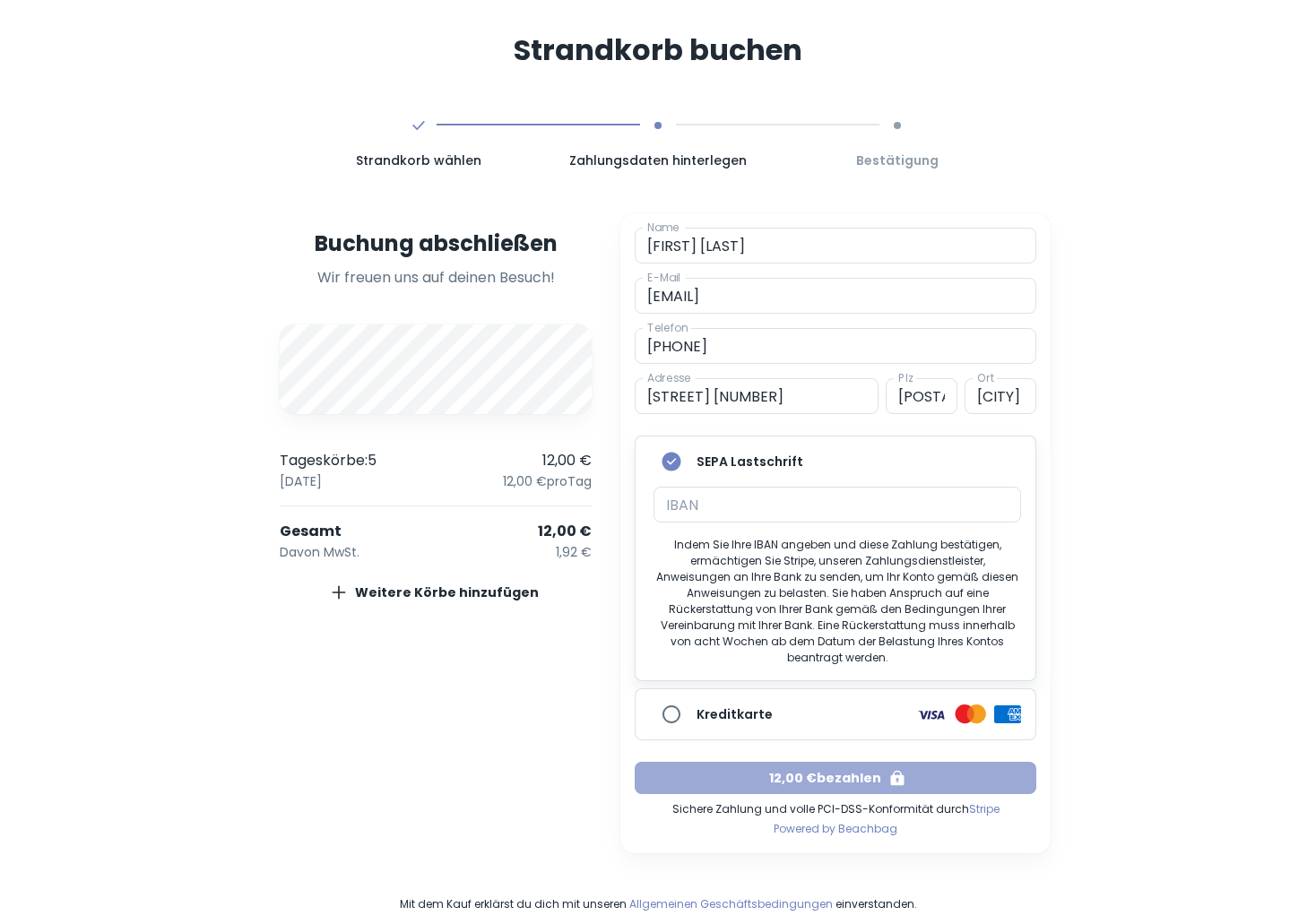 click on "12,00 €  bezahlen" at bounding box center [835, 778] 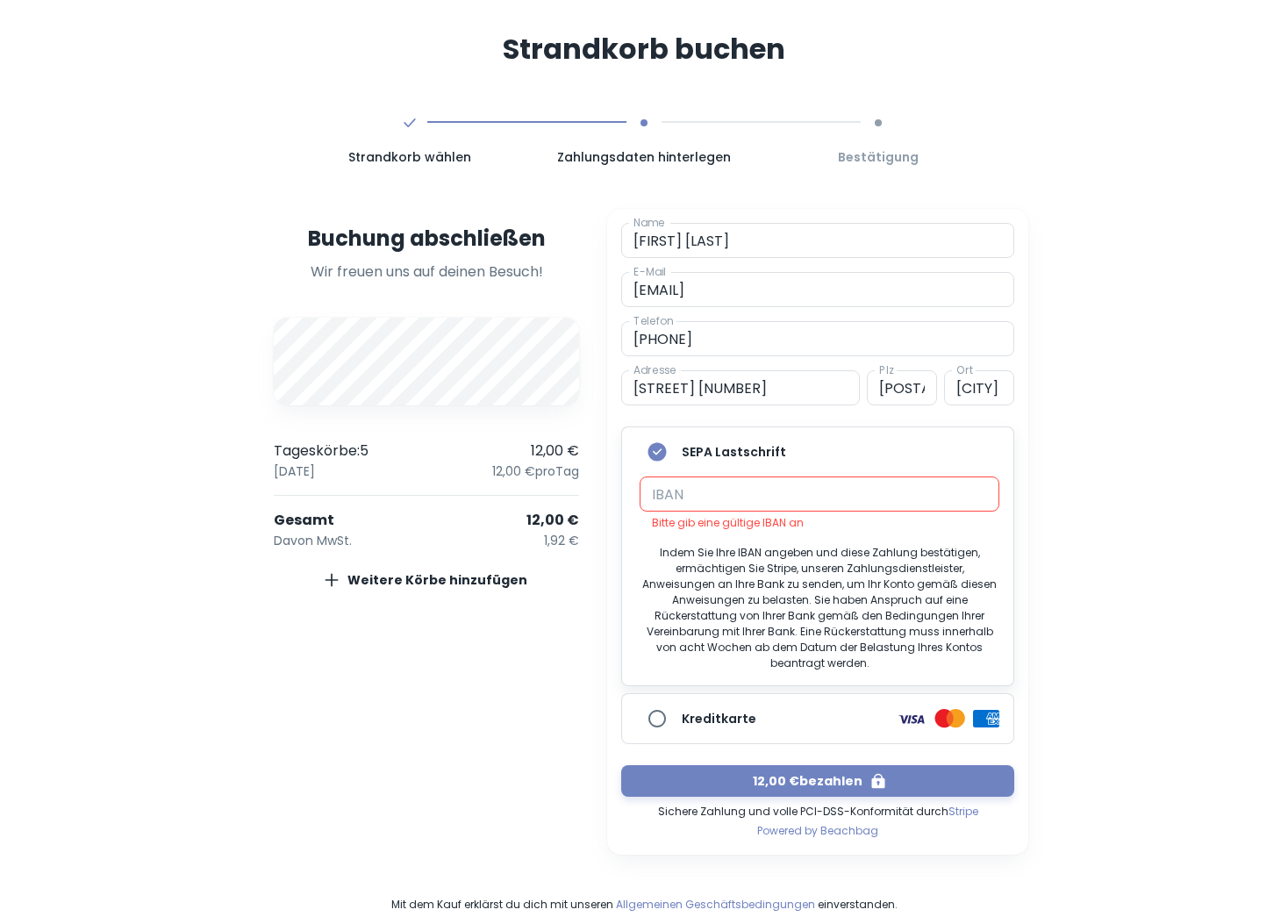 click on "Kreditkarte" at bounding box center (657, 719) 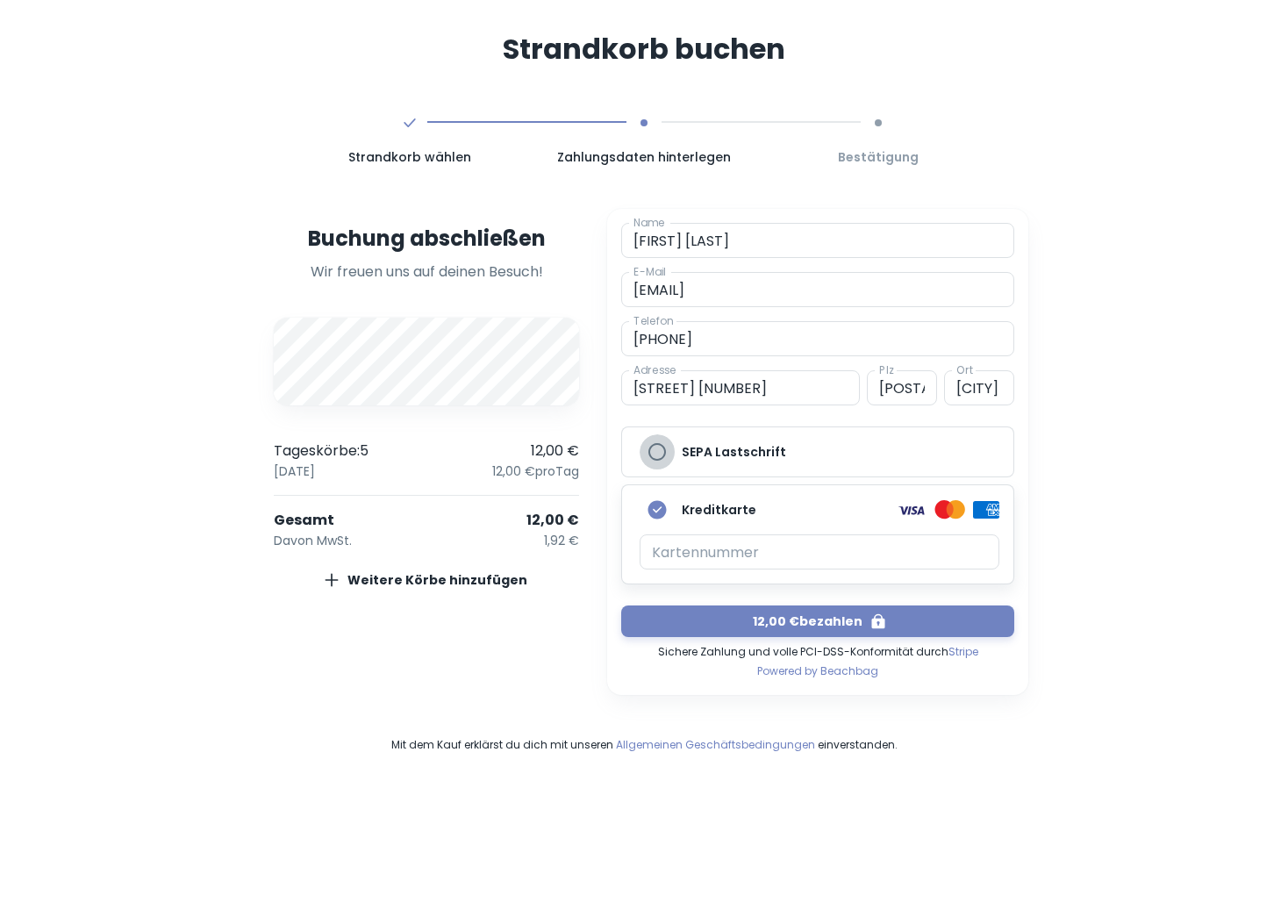 click on "SEPA Lastschrift" at bounding box center (657, 452) 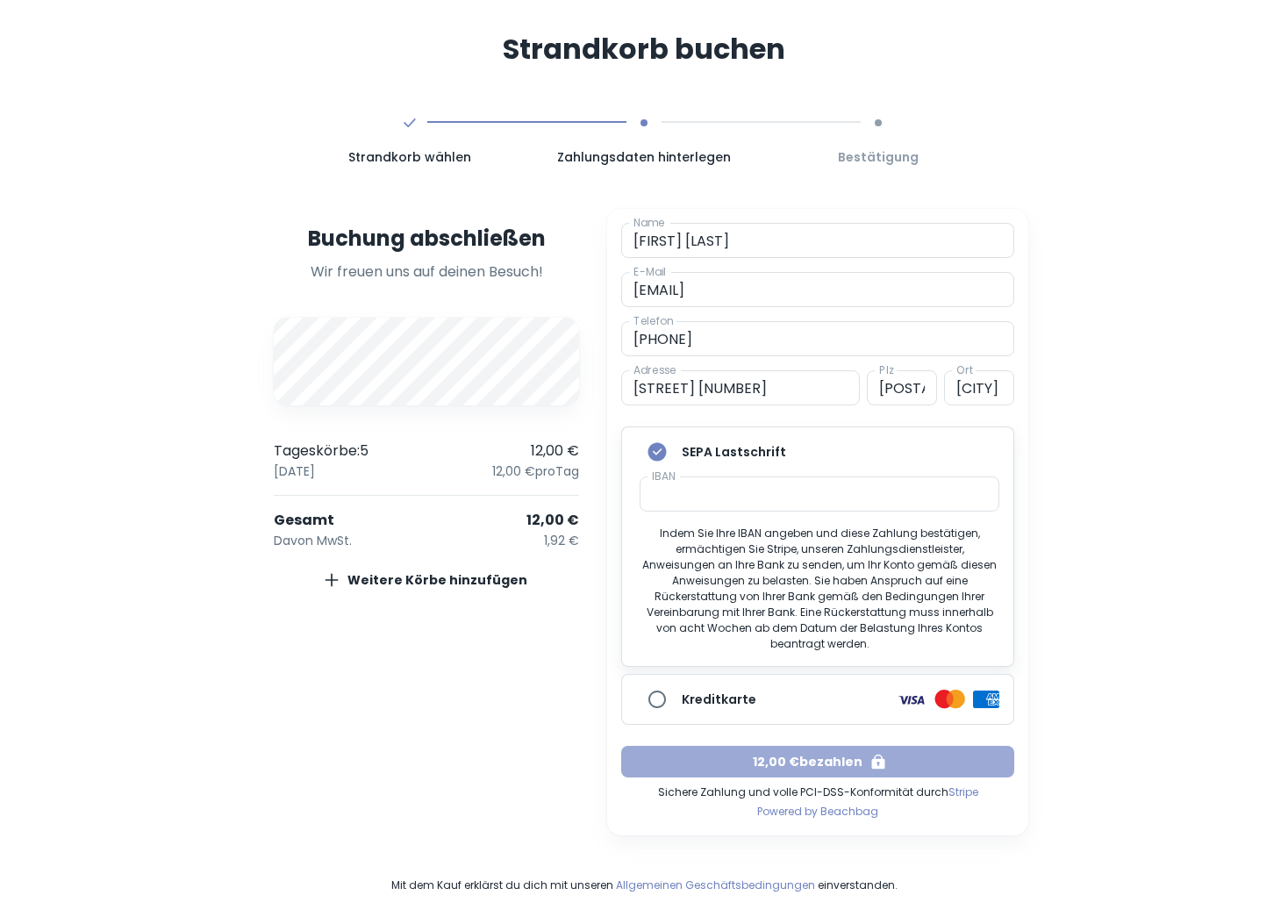 click on "12,00 €  bezahlen" at bounding box center [818, 762] 